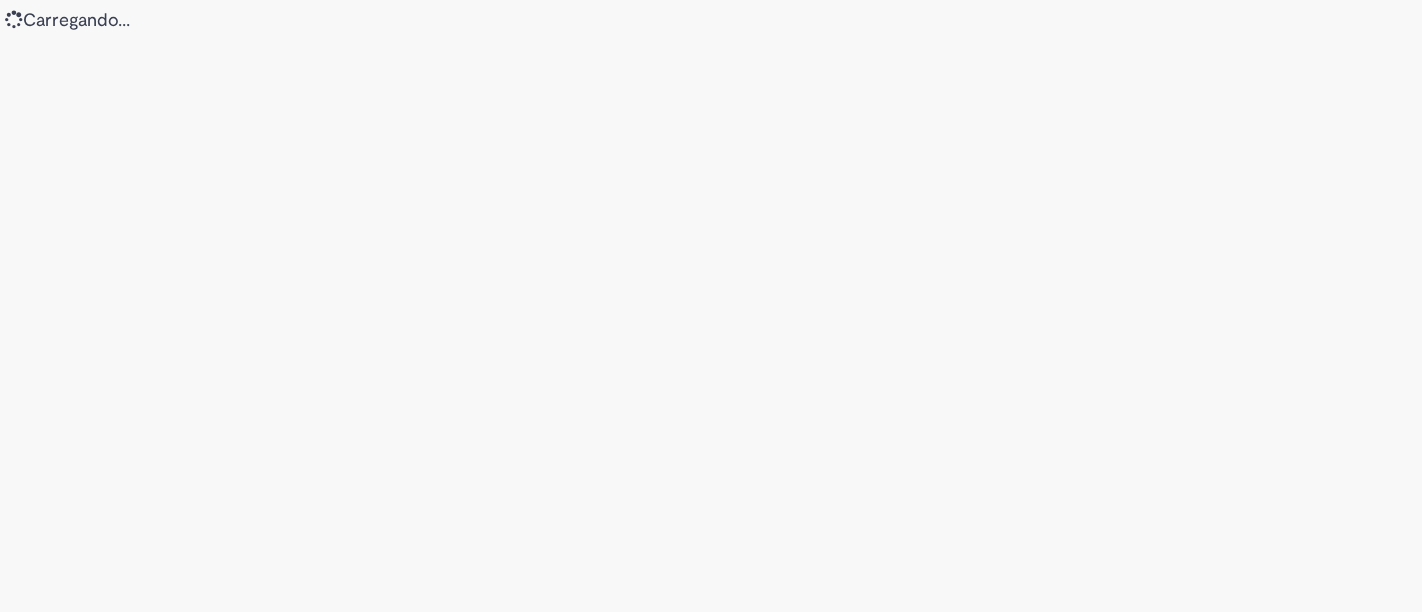 scroll, scrollTop: 0, scrollLeft: 0, axis: both 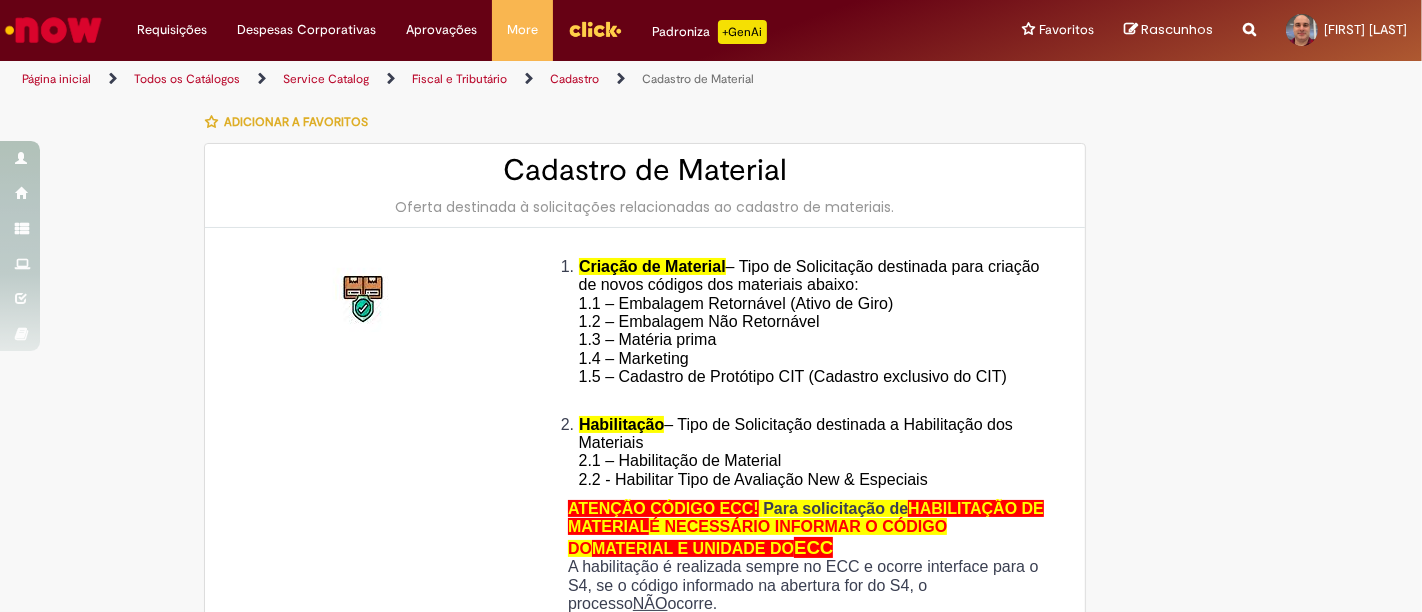 type on "********" 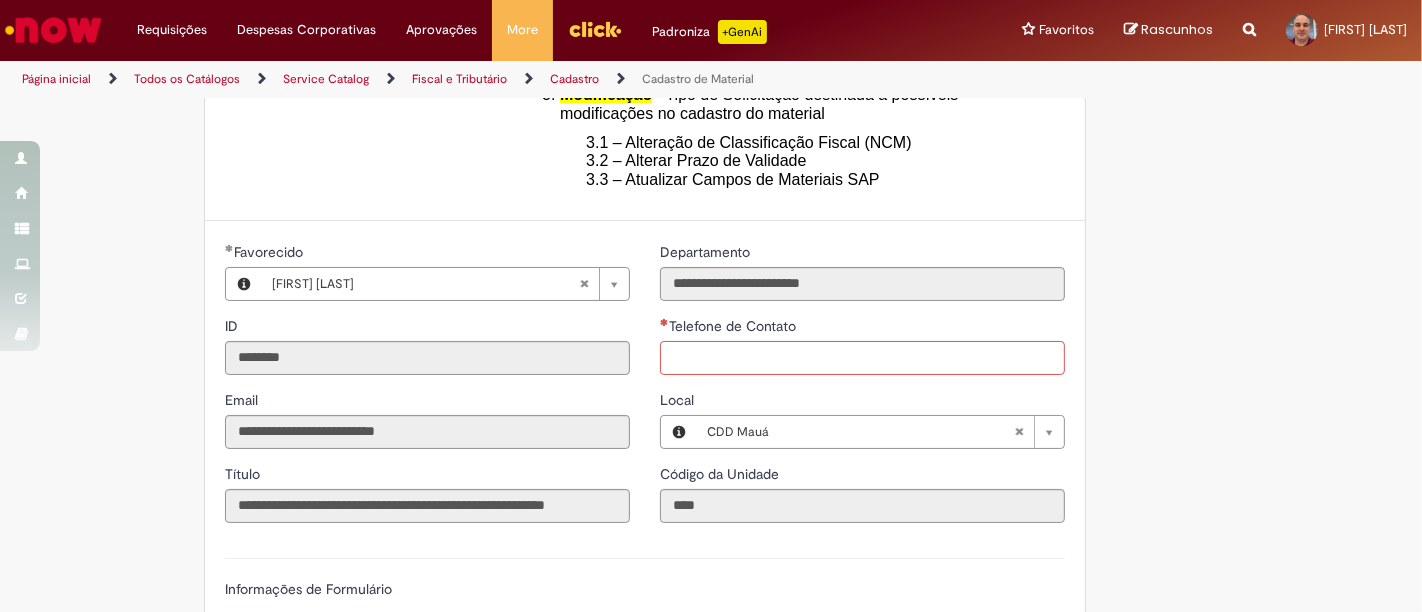 type on "**********" 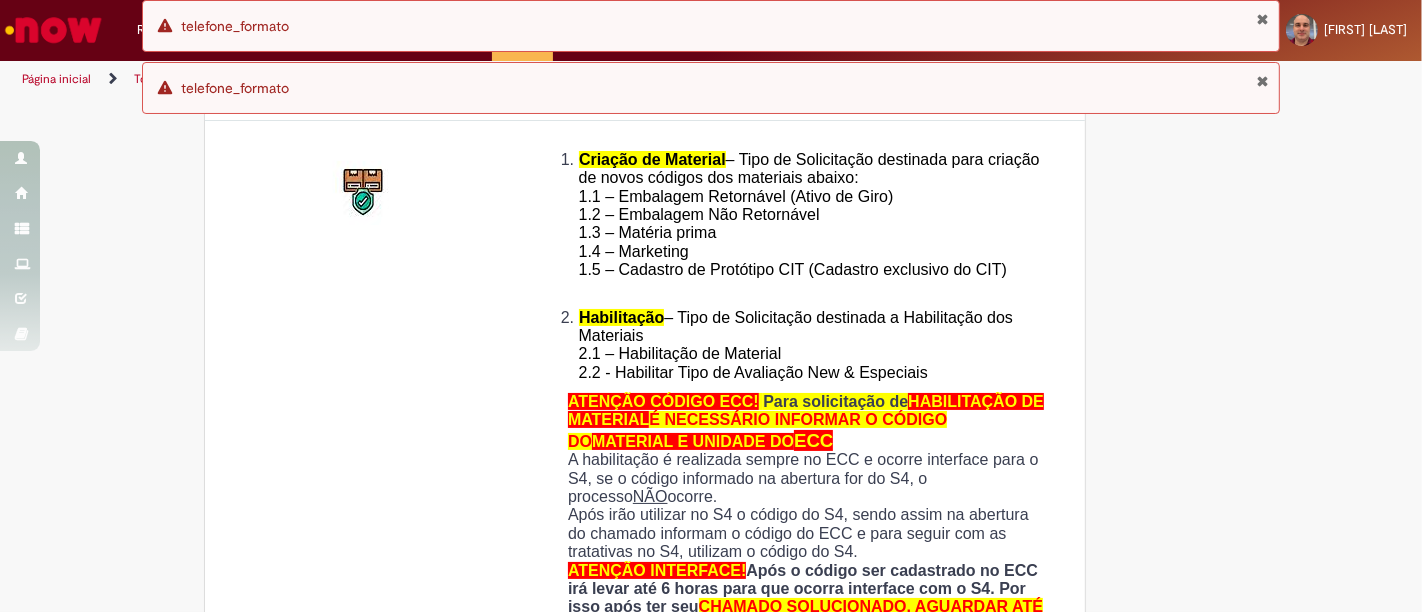 scroll, scrollTop: 0, scrollLeft: 0, axis: both 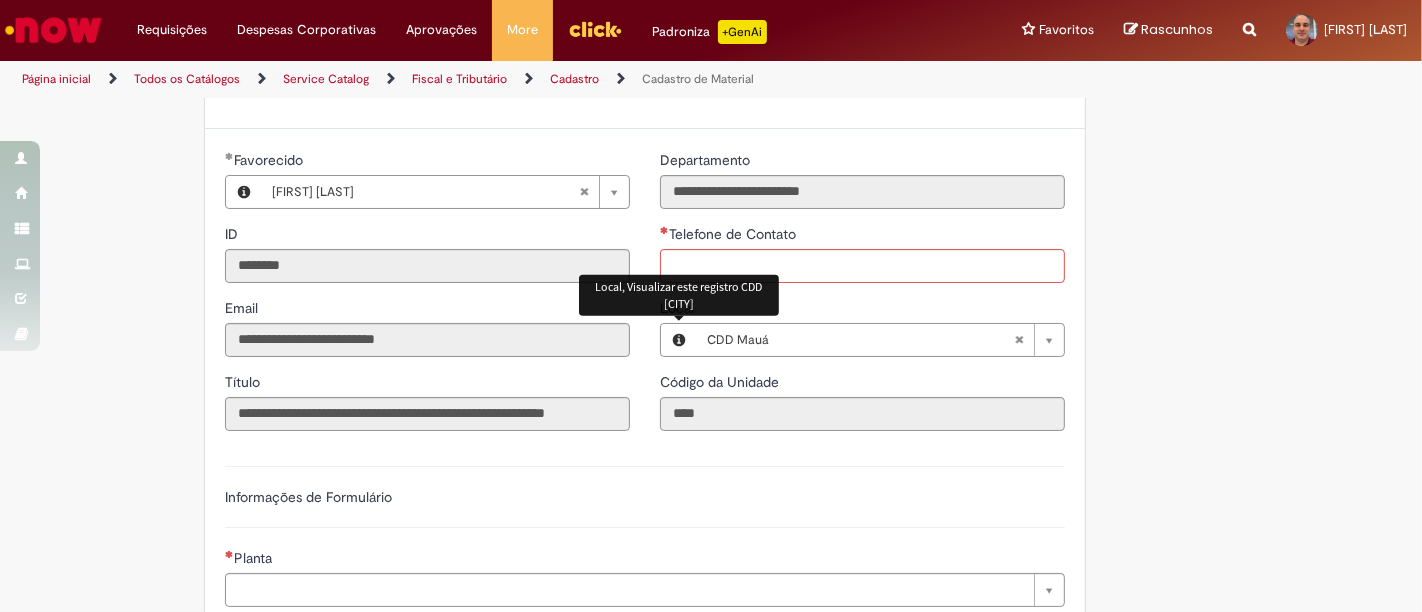 click on "Local, Visualizar este registro CDD Mauá" at bounding box center (679, 295) 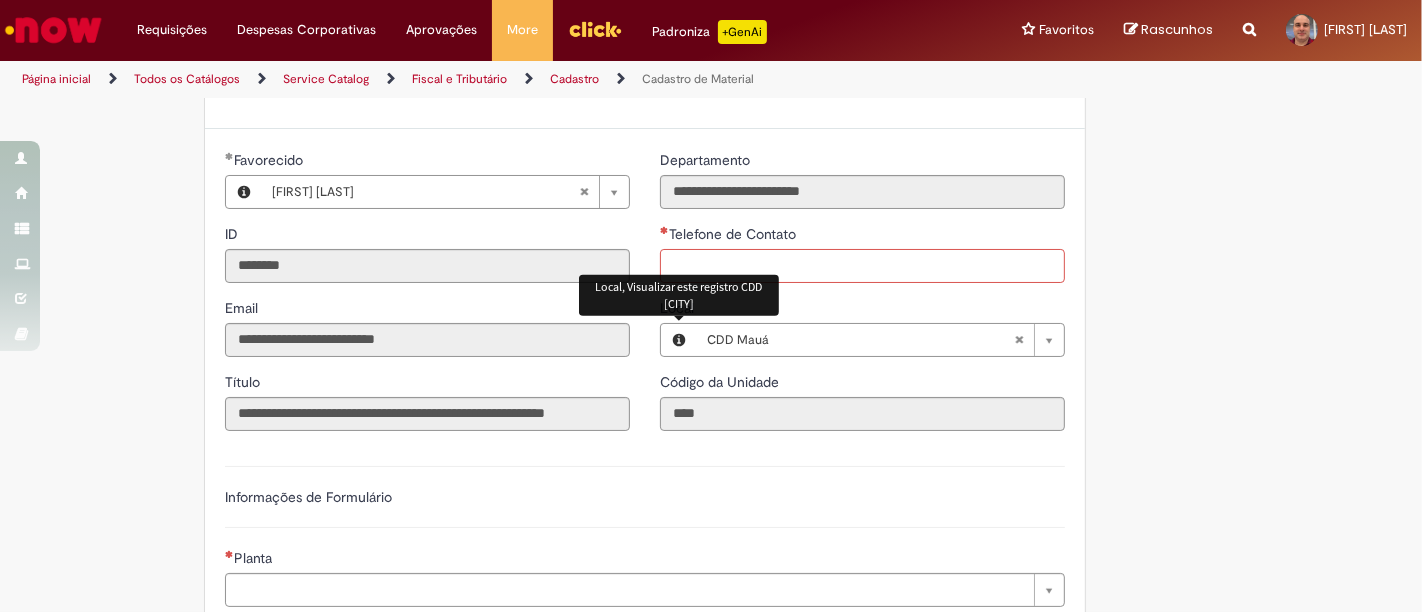 click on "Telefone de Contato" at bounding box center (862, 266) 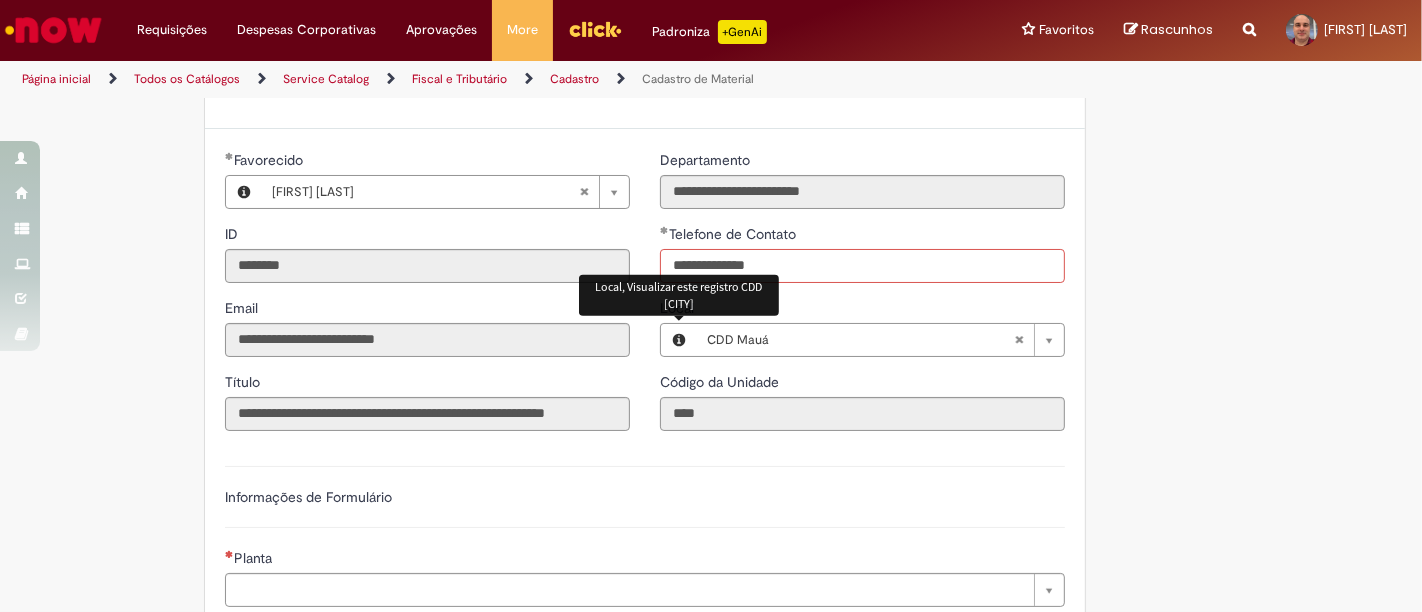 scroll, scrollTop: 1000, scrollLeft: 0, axis: vertical 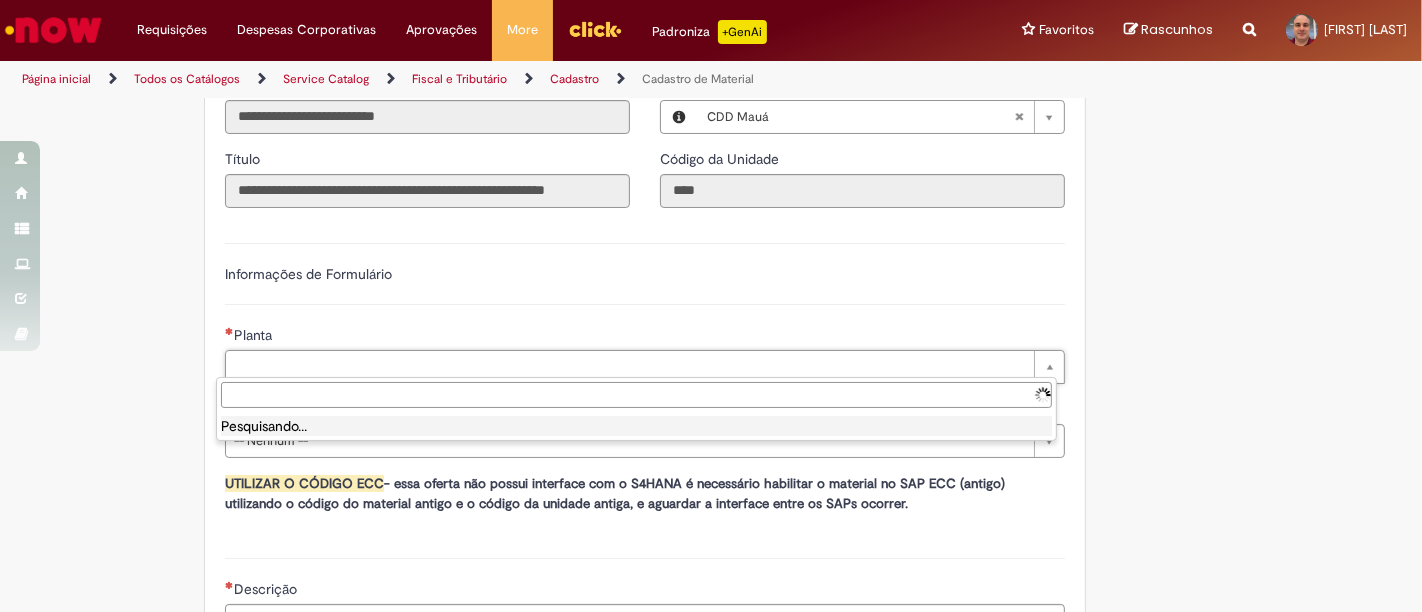 type on "**********" 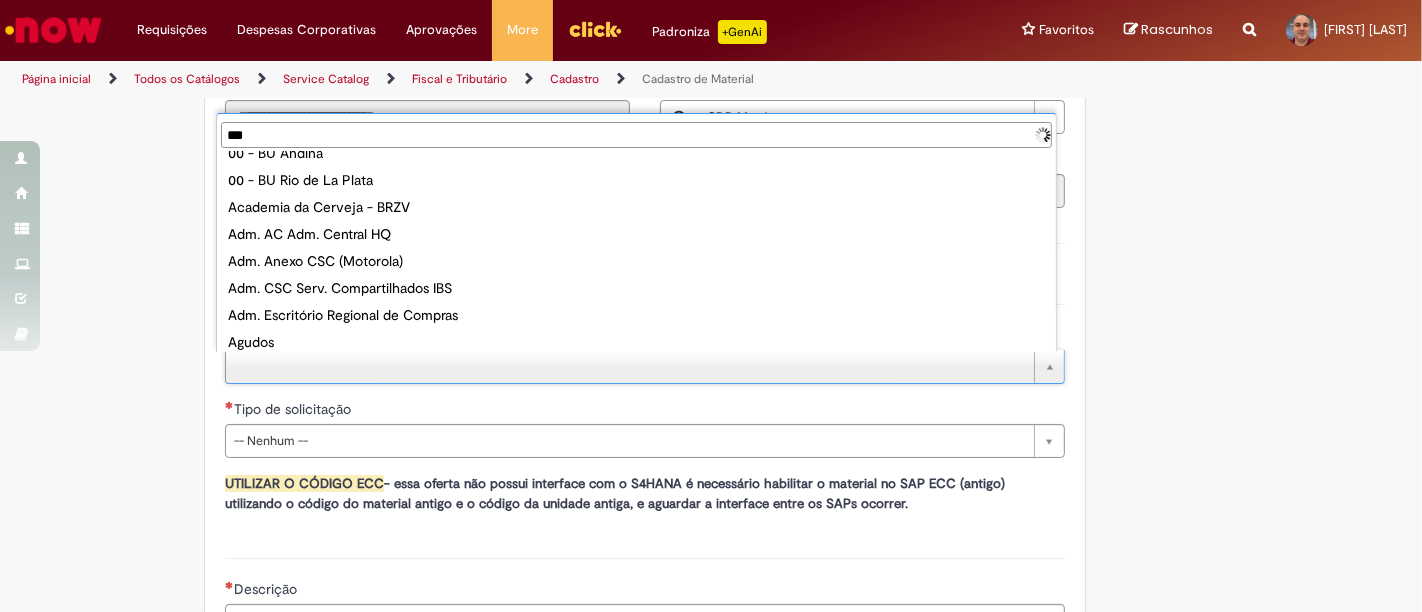 scroll, scrollTop: 0, scrollLeft: 0, axis: both 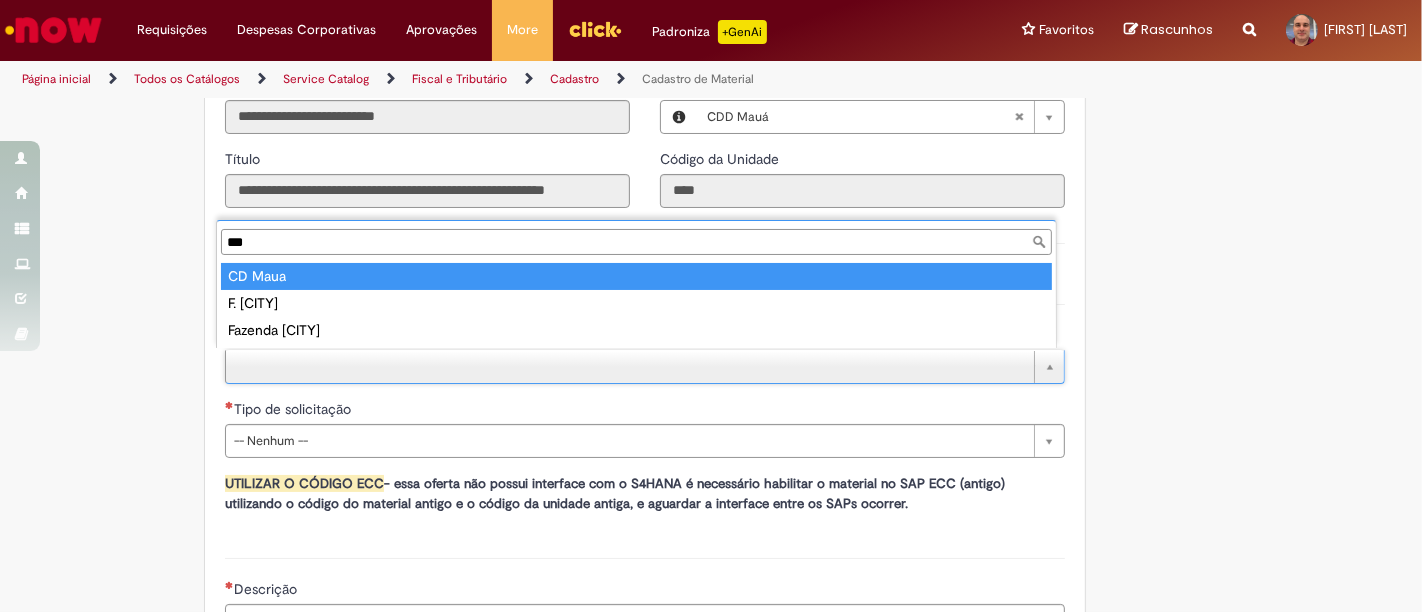 type on "***" 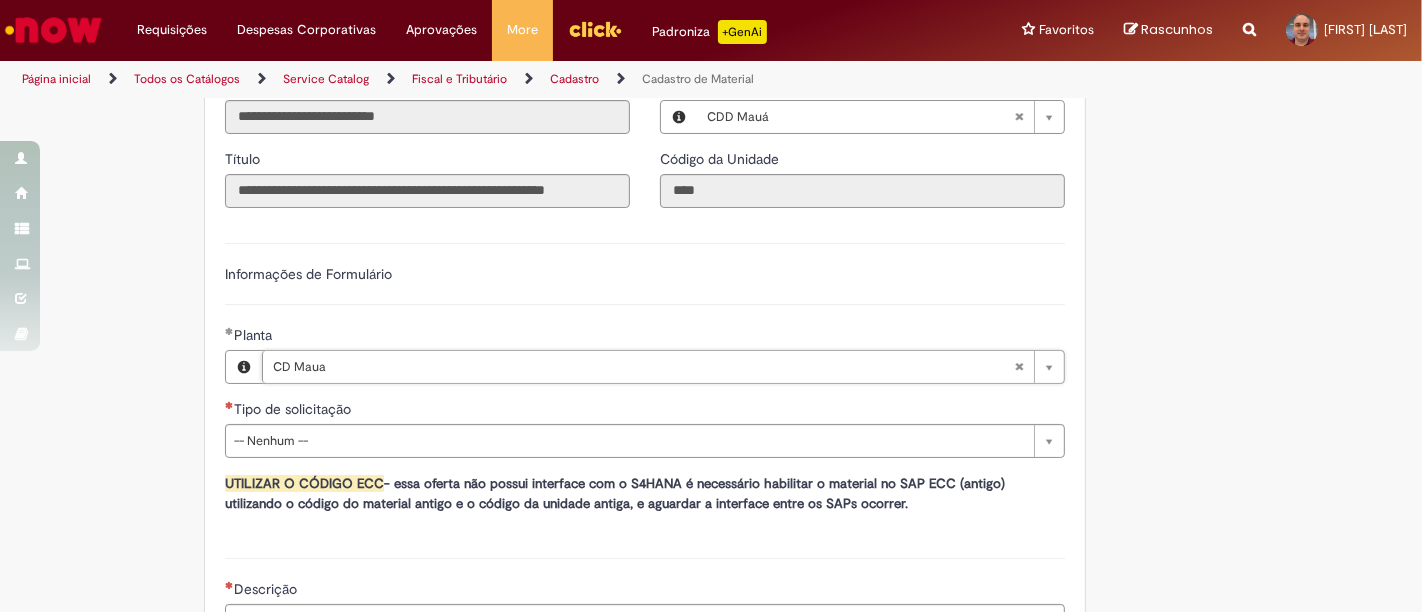scroll, scrollTop: 1111, scrollLeft: 0, axis: vertical 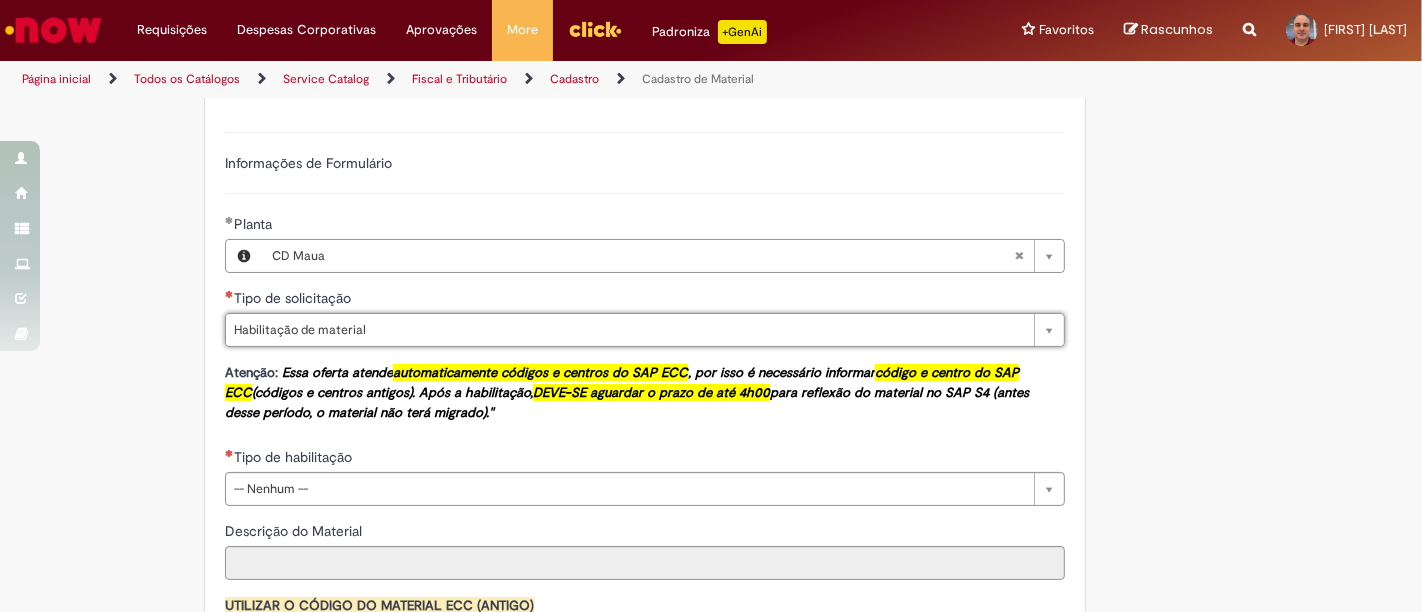 type on "**********" 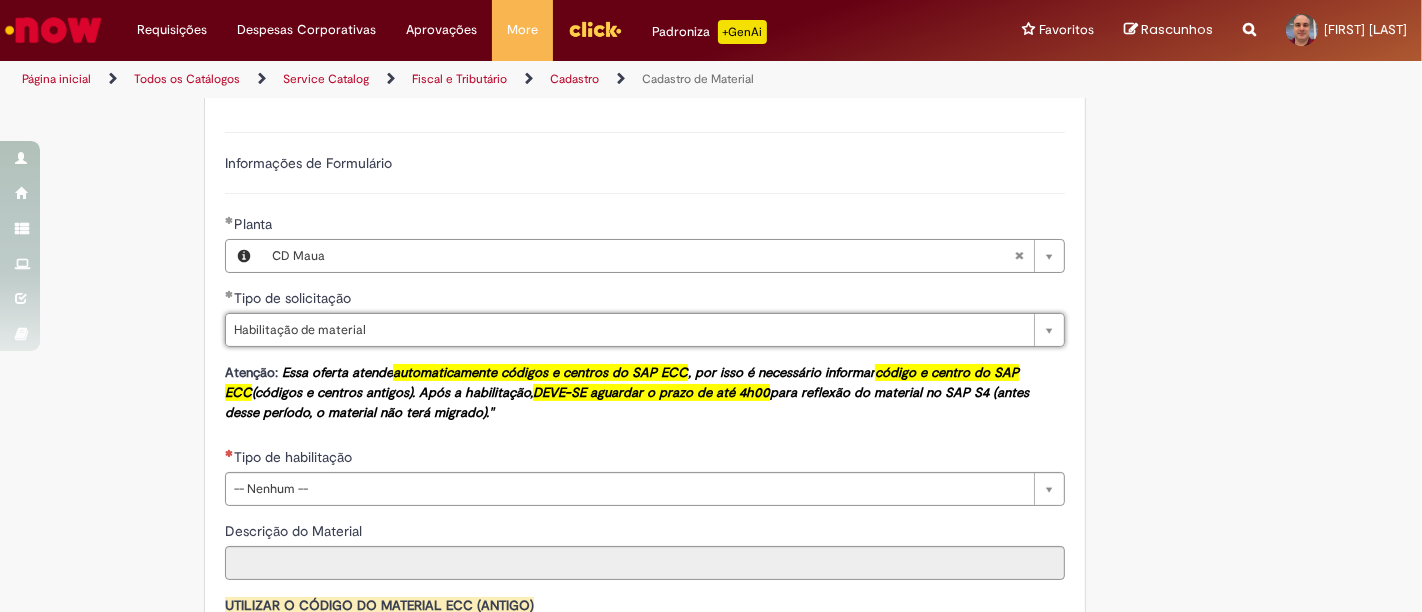 scroll, scrollTop: 1333, scrollLeft: 0, axis: vertical 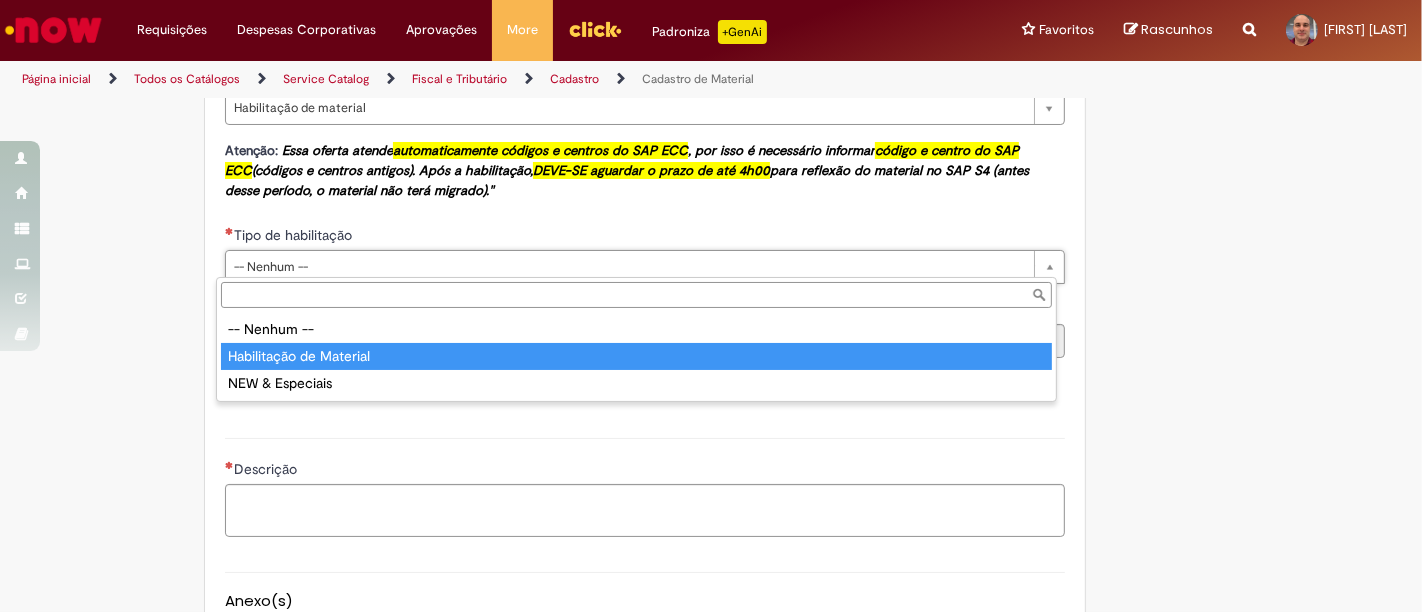 type on "**********" 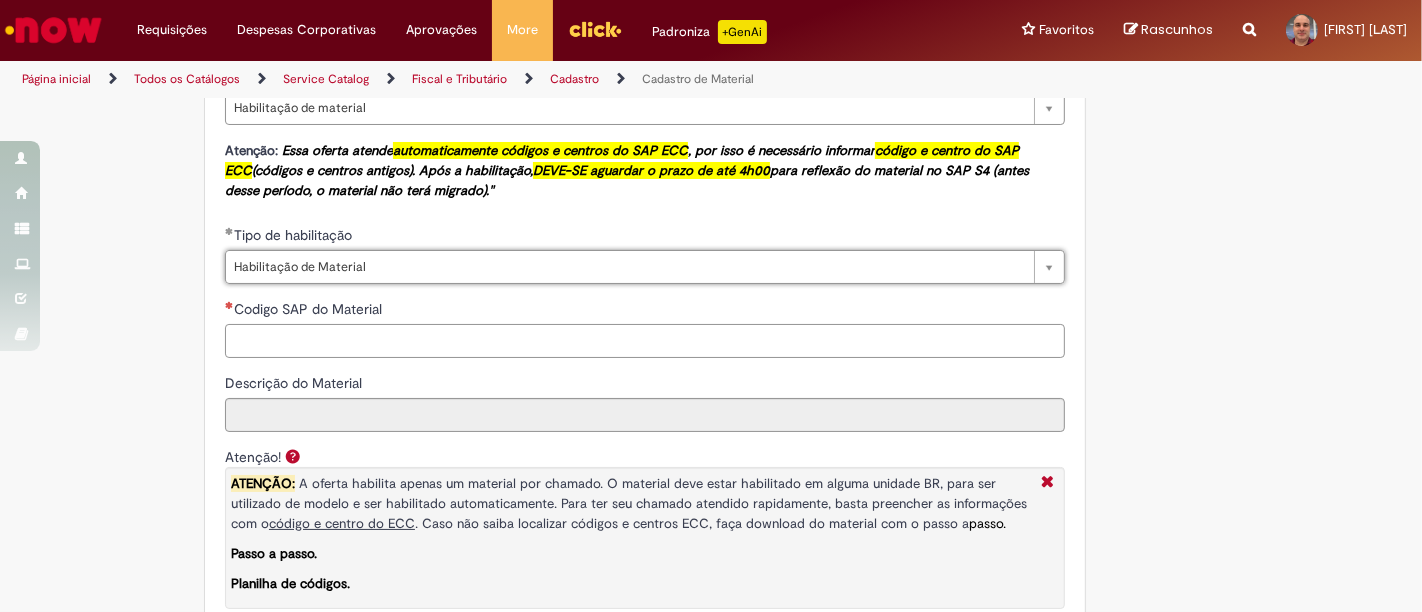 click on "Codigo SAP do Material" at bounding box center [645, 341] 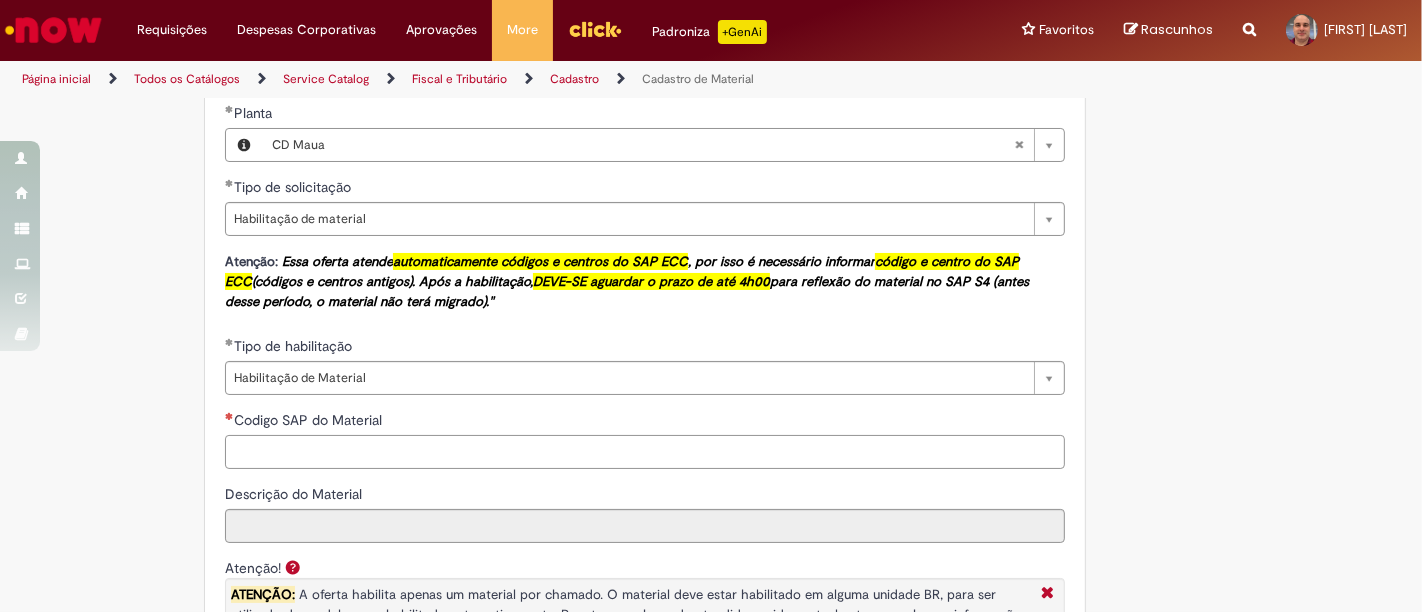 scroll, scrollTop: 1111, scrollLeft: 0, axis: vertical 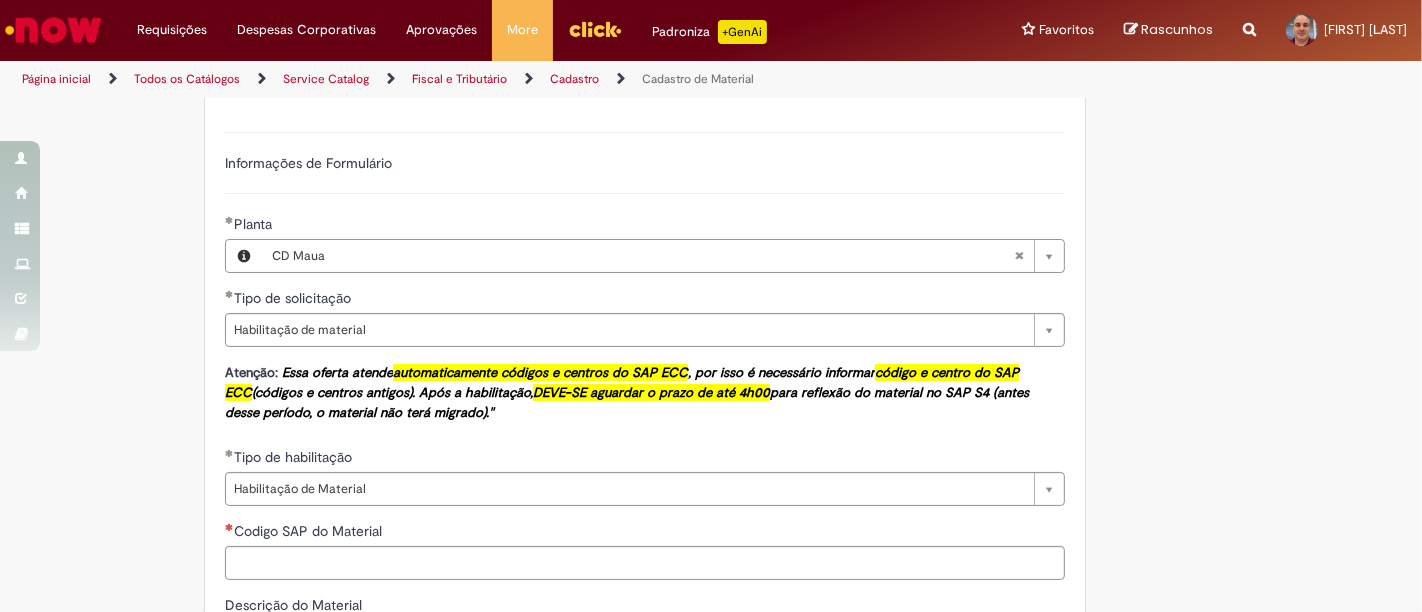 click on "Adicionar a Favoritos
Cadastro de Material
Oferta destinada à solicitações relacionadas ao cadastro de materiais.
Criação de Material  – Tipo de Solicitação destinada para criação de novos códigos dos materiais abaixo:       1.1 – Embalagem Retornável (Ativo de Giro)       1.2 – Embalagem Não Retornável        1.3 – Matéria prima       1.4 – Marketing       1.5 – Cadastro de Protótipo CIT (Cadastro exclusivo do CIT)
Habilitação  – Tipo de Solicitação destinada a Habilitação dos Materiais       2.1 – Habilitação de Material       2.2 - Habilitar Tipo de Avaliação New & Especiais
ATENÇÃO CÓDIGO ECC!   Para solicitação de  HABILITAÇÃO DE MATERIAL  É NECESSÁRIO INFORMAR O CÓDIGO DO  MATERIAL E UNIDADE DO  ECC
NÃO  ocorre.
ATENÇÃO INTERFACE!
Modificação" at bounding box center [711, 347] 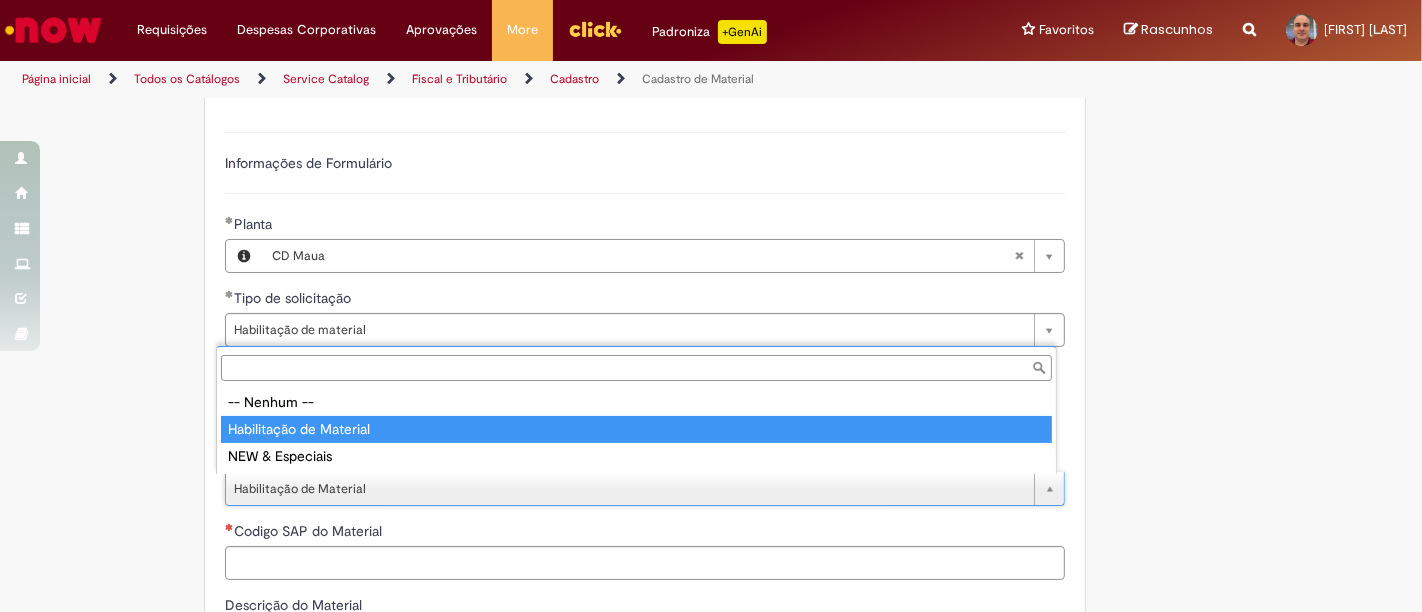 type on "**********" 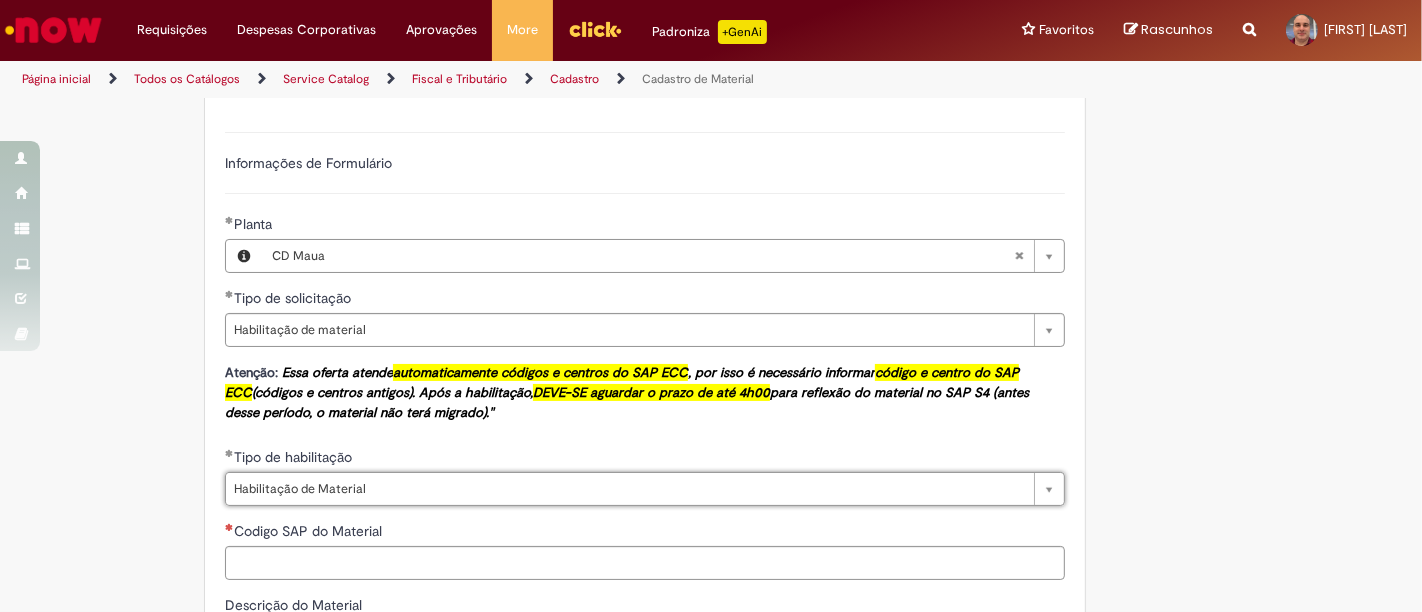 scroll, scrollTop: 0, scrollLeft: 141, axis: horizontal 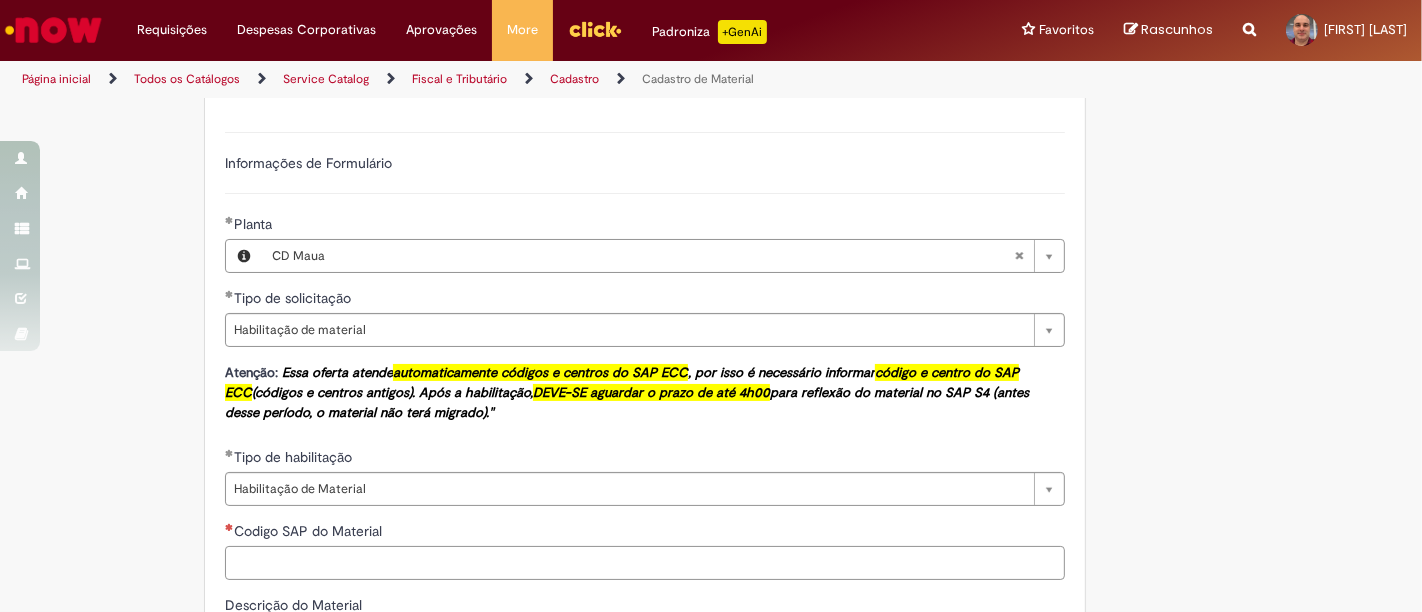 click on "Codigo SAP do Material" at bounding box center (645, 563) 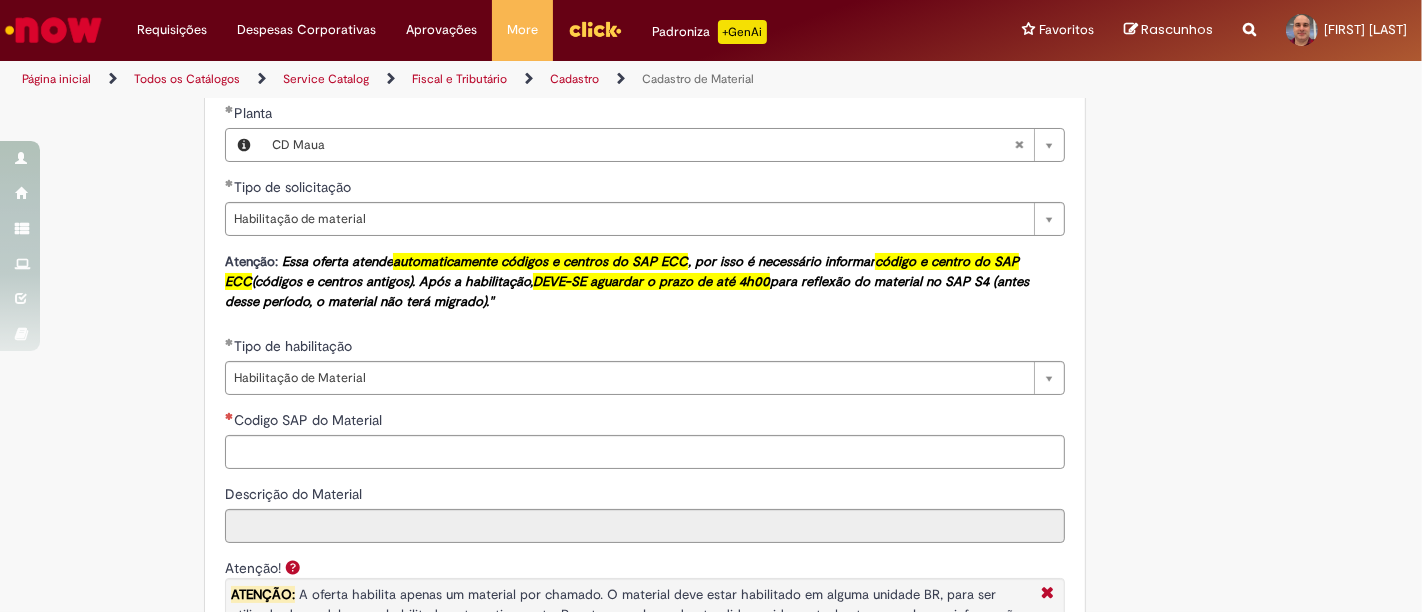 click on "Adicionar a Favoritos
Cadastro de Material
Oferta destinada à solicitações relacionadas ao cadastro de materiais.
Criação de Material  – Tipo de Solicitação destinada para criação de novos códigos dos materiais abaixo:       1.1 – Embalagem Retornável (Ativo de Giro)       1.2 – Embalagem Não Retornável        1.3 – Matéria prima       1.4 – Marketing       1.5 – Cadastro de Protótipo CIT (Cadastro exclusivo do CIT)
Habilitação  – Tipo de Solicitação destinada a Habilitação dos Materiais       2.1 – Habilitação de Material       2.2 - Habilitar Tipo de Avaliação New & Especiais
ATENÇÃO CÓDIGO ECC!   Para solicitação de  HABILITAÇÃO DE MATERIAL  É NECESSÁRIO INFORMAR O CÓDIGO DO  MATERIAL E UNIDADE DO  ECC
NÃO  ocorre.
ATENÇÃO INTERFACE!
Modificação" at bounding box center [711, 236] 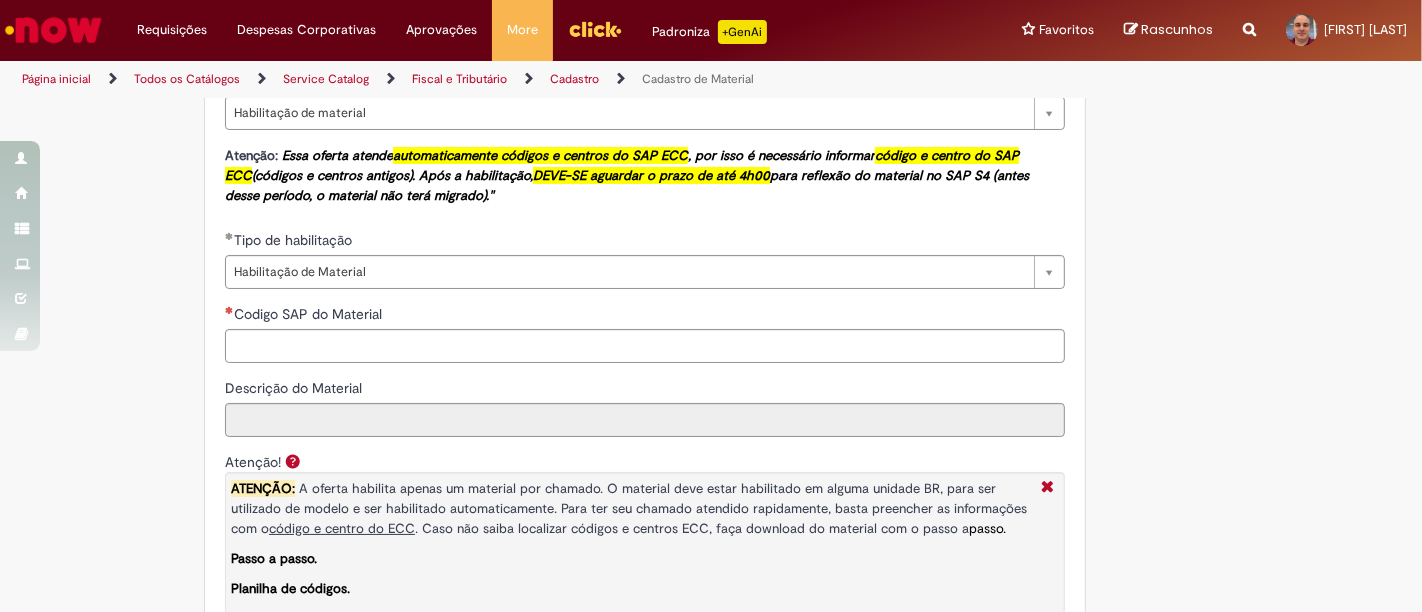 scroll, scrollTop: 1310, scrollLeft: 0, axis: vertical 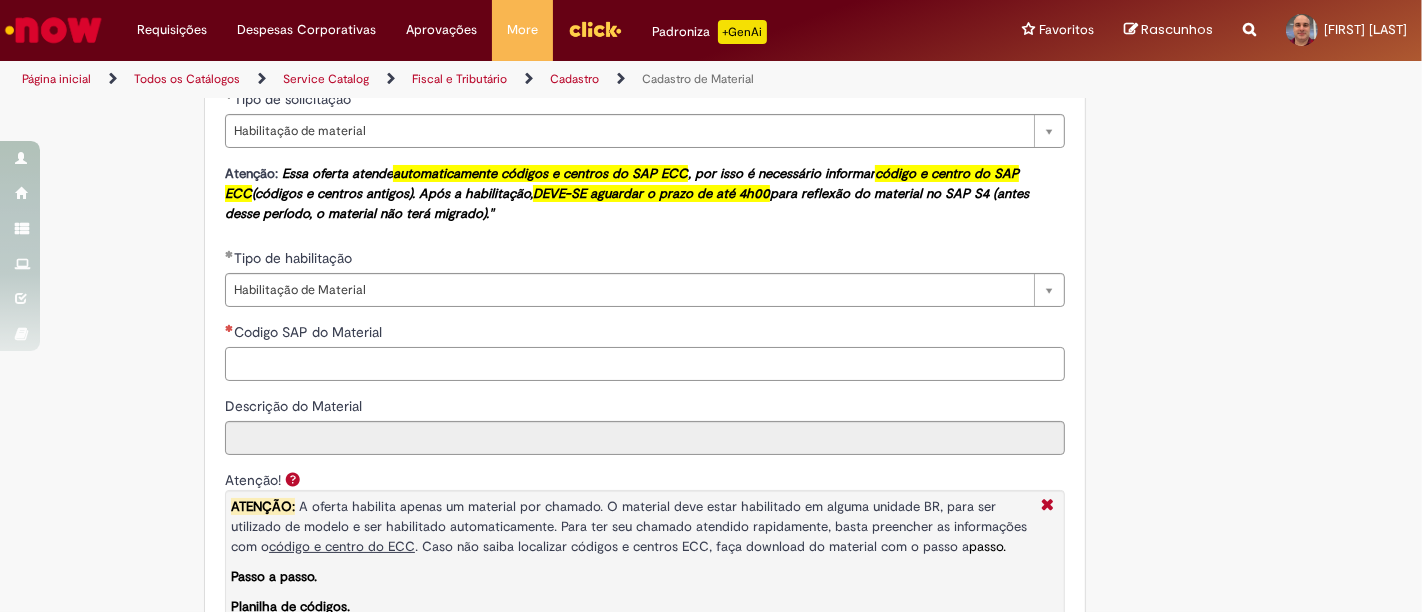 click on "Codigo SAP do Material" at bounding box center [645, 364] 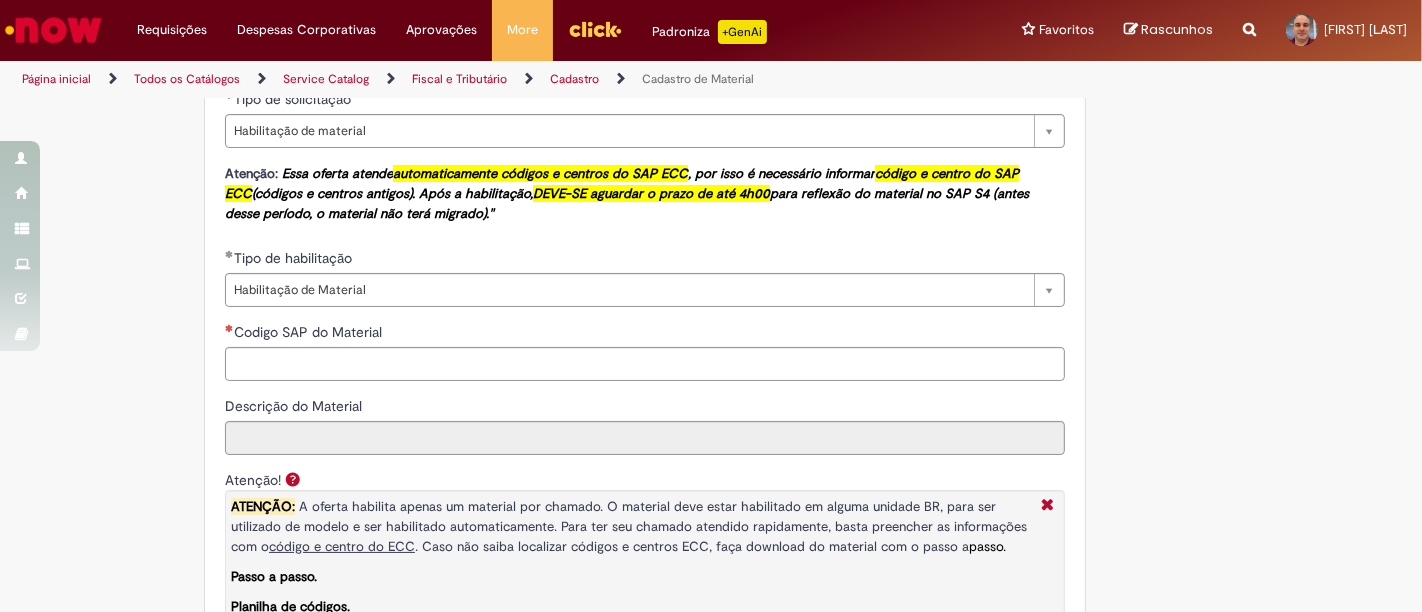 click on "Adicionar a Favoritos
Cadastro de Material
Oferta destinada à solicitações relacionadas ao cadastro de materiais.
Criação de Material  – Tipo de Solicitação destinada para criação de novos códigos dos materiais abaixo:       1.1 – Embalagem Retornável (Ativo de Giro)       1.2 – Embalagem Não Retornável        1.3 – Matéria prima       1.4 – Marketing       1.5 – Cadastro de Protótipo CIT (Cadastro exclusivo do CIT)
Habilitação  – Tipo de Solicitação destinada a Habilitação dos Materiais       2.1 – Habilitação de Material       2.2 - Habilitar Tipo de Avaliação New & Especiais
ATENÇÃO CÓDIGO ECC!   Para solicitação de  HABILITAÇÃO DE MATERIAL  É NECESSÁRIO INFORMAR O CÓDIGO DO  MATERIAL E UNIDADE DO  ECC
NÃO  ocorre.
ATENÇÃO INTERFACE!
Modificação" at bounding box center (711, 148) 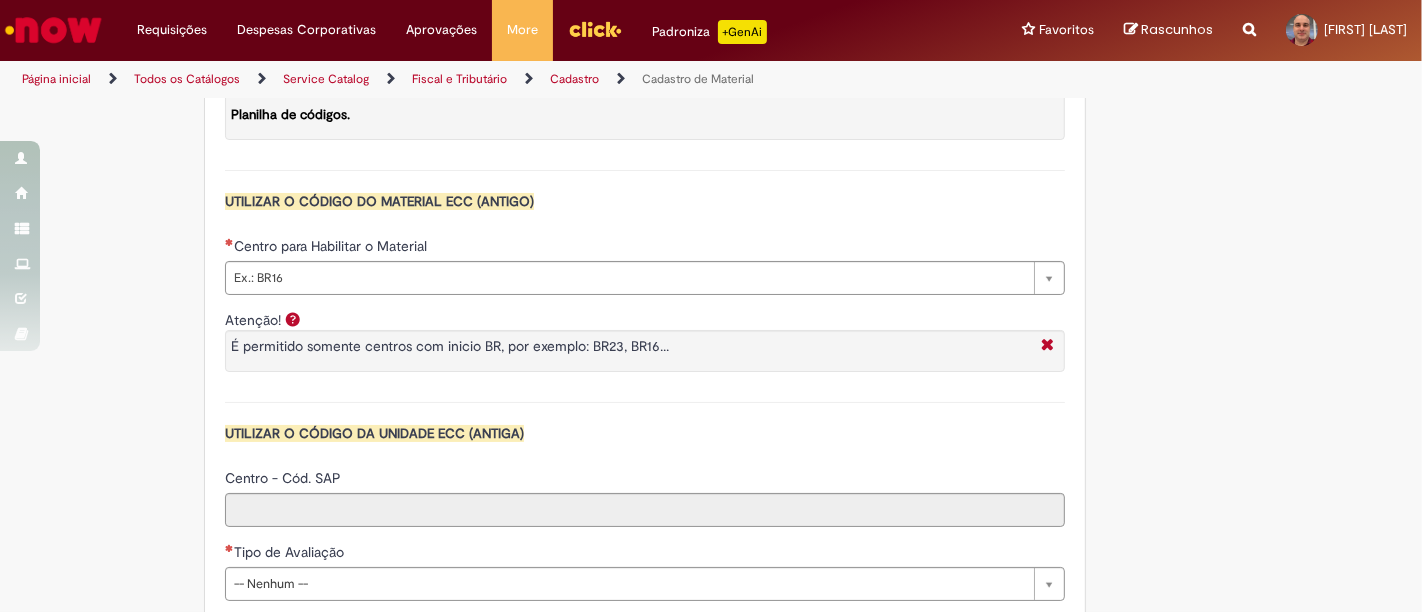 scroll, scrollTop: 1643, scrollLeft: 0, axis: vertical 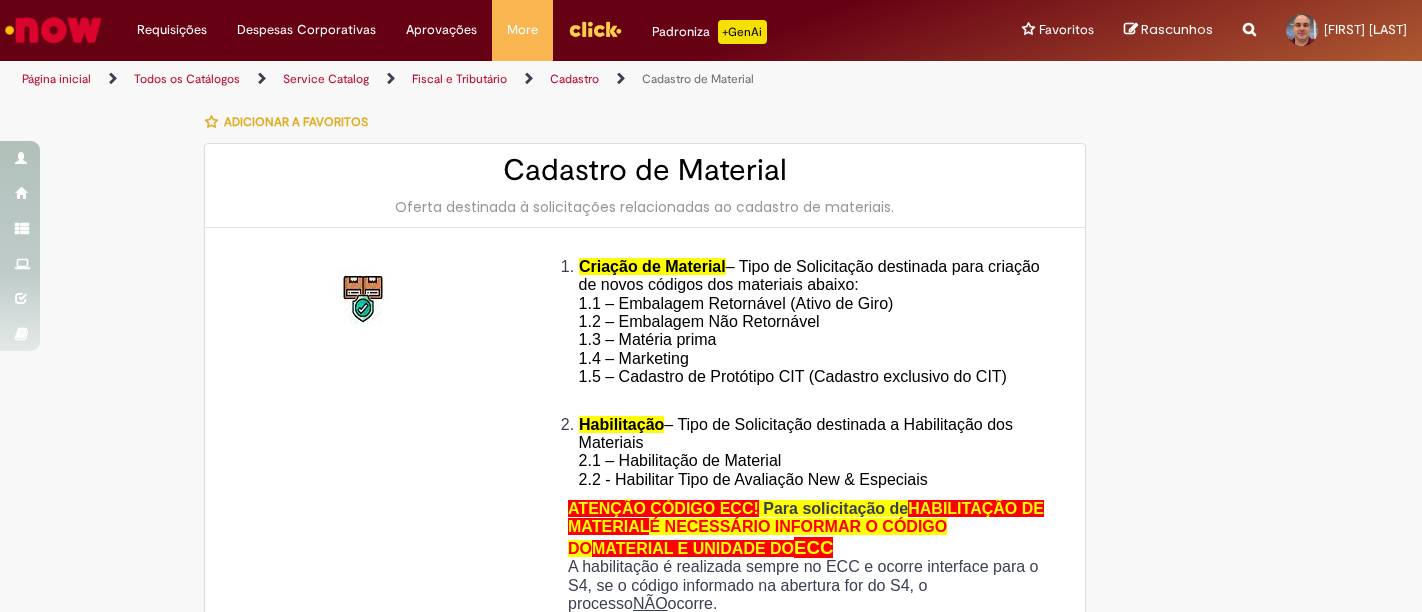 type on "**********" 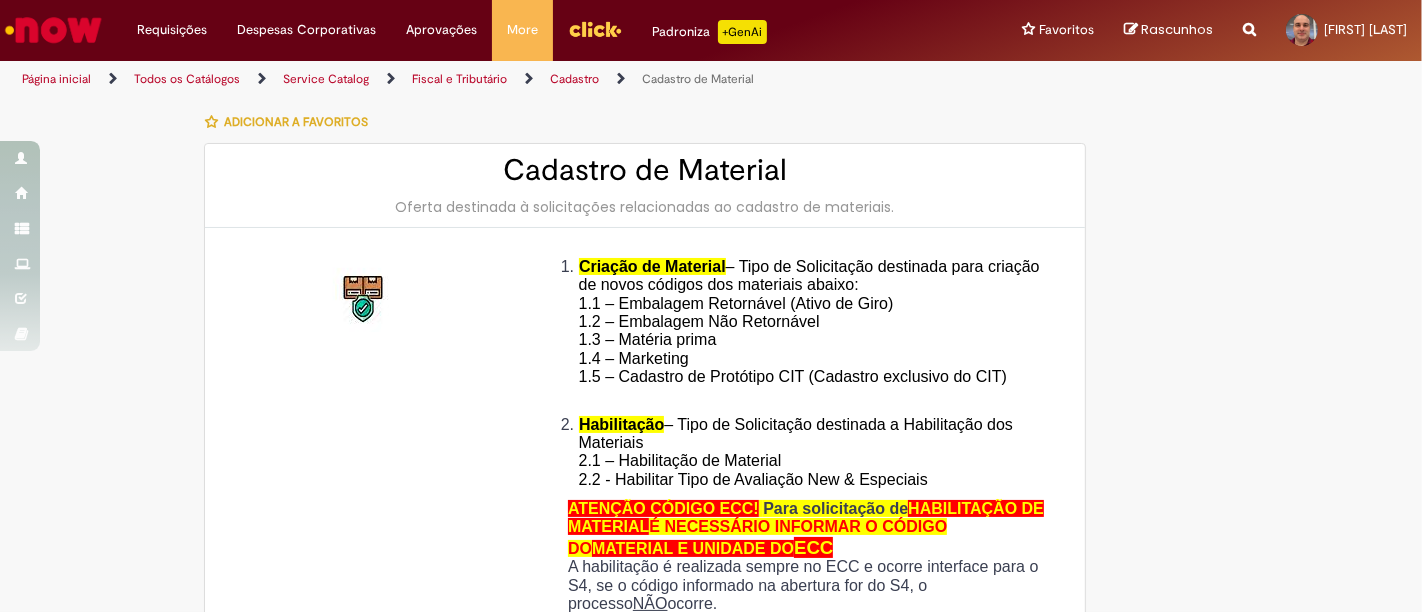 type on "**********" 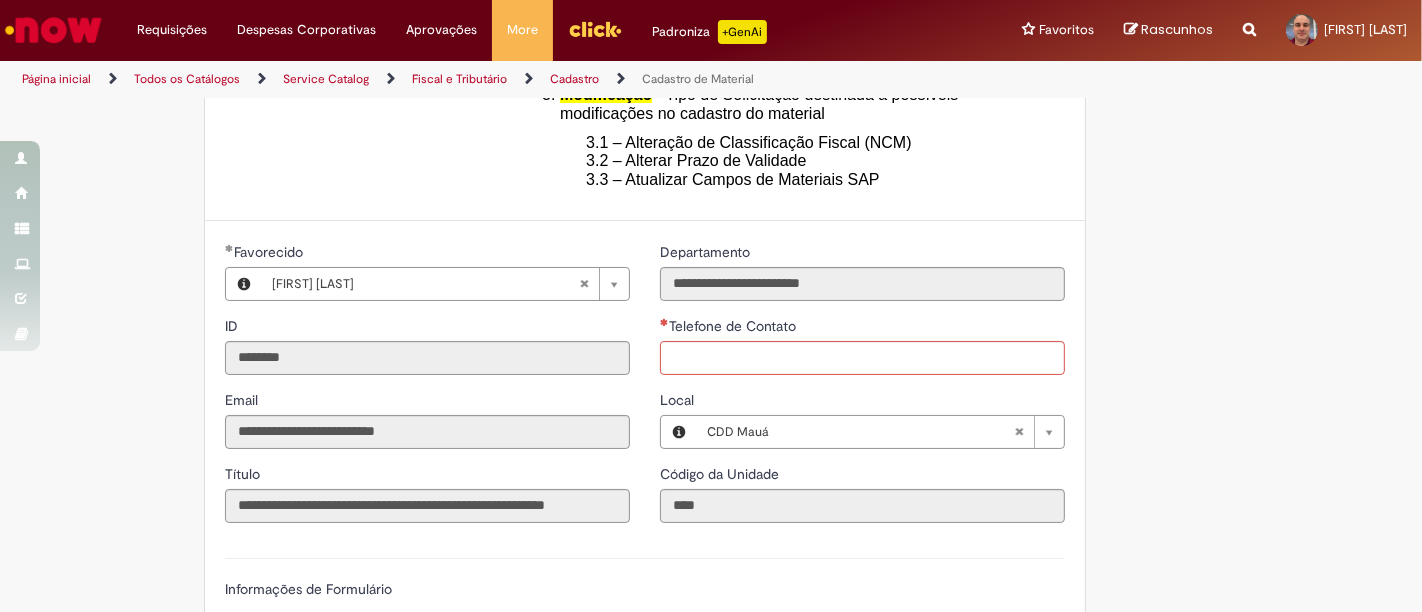 click on "Tire dúvidas com LupiAssist    +GenAI
Oi! Eu sou LupiAssist, uma Inteligência Artificial Generativa em constante aprendizado   Meu conteúdo é monitorado para trazer uma melhor experiência
Dúvidas comuns:
Só mais um instante, estou consultando nossas bases de conhecimento  e escrevendo a melhor resposta pra você!
Title
Lorem ipsum dolor sit amet    Fazer uma nova pergunta
Gerei esta resposta utilizando IA Generativa em conjunto com os nossos padrões. Em caso de divergência, os documentos oficiais prevalecerão.
Saiba mais em:
Ou ligue para:
E aí, te ajudei?
Sim, obrigado!" at bounding box center (711, 360) 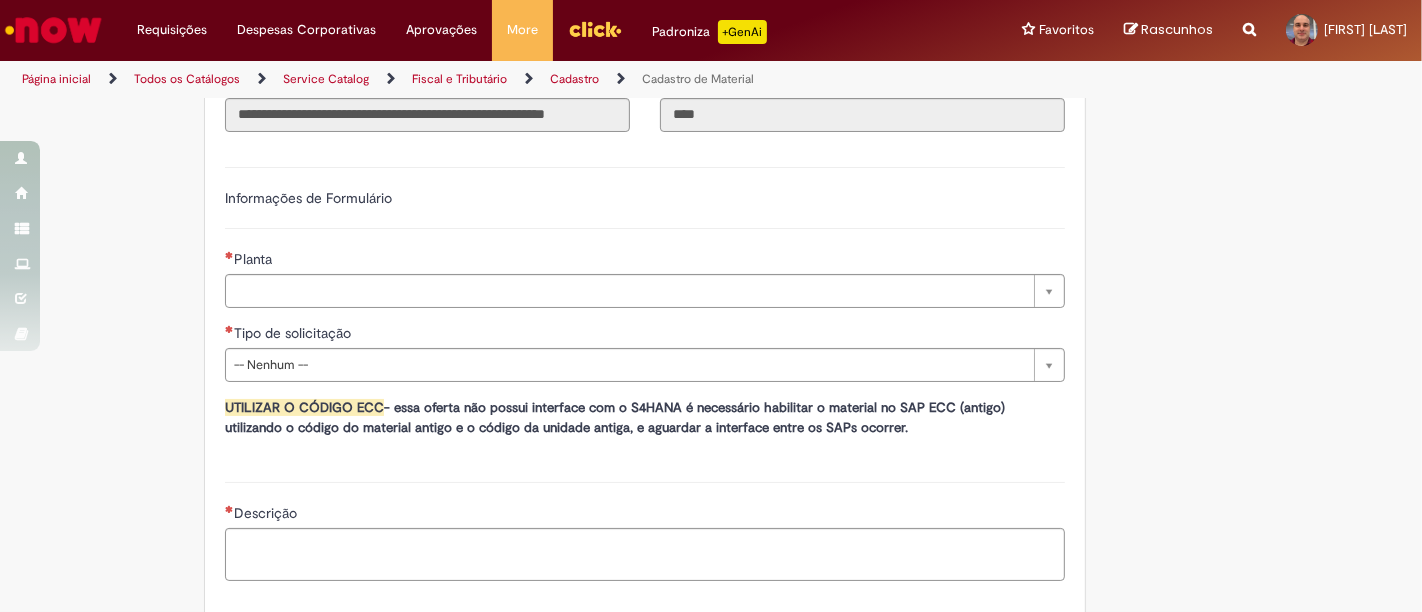 scroll, scrollTop: 1074, scrollLeft: 0, axis: vertical 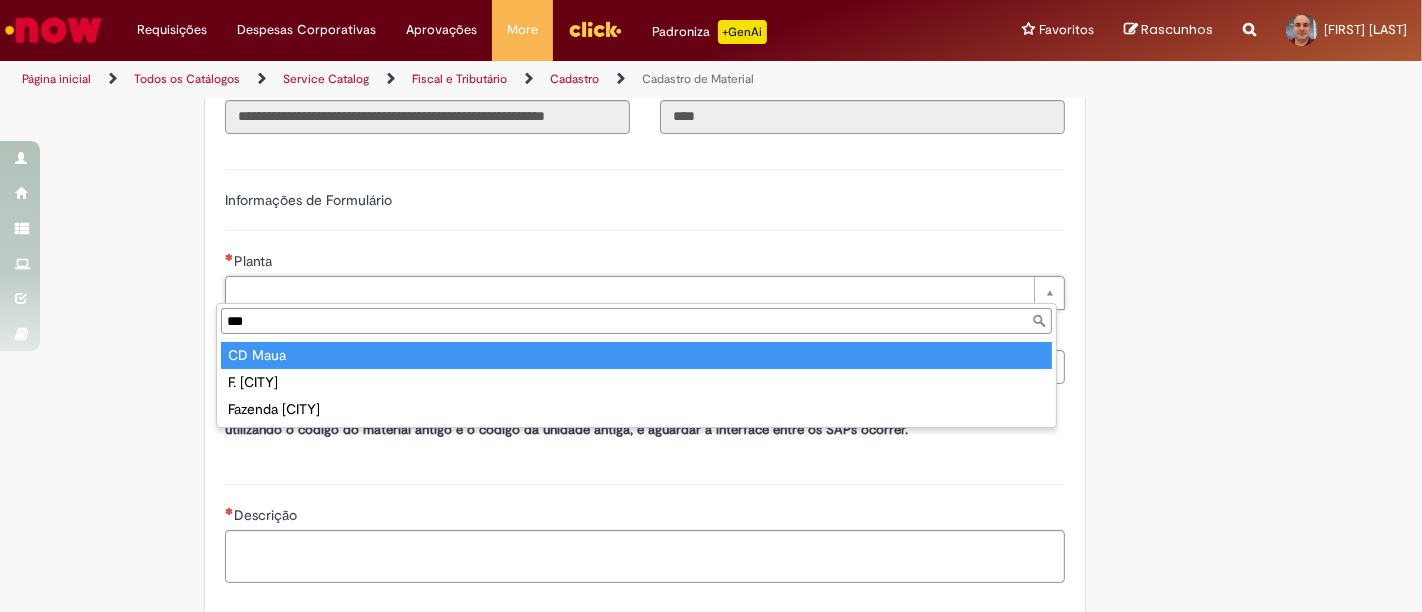 type on "***" 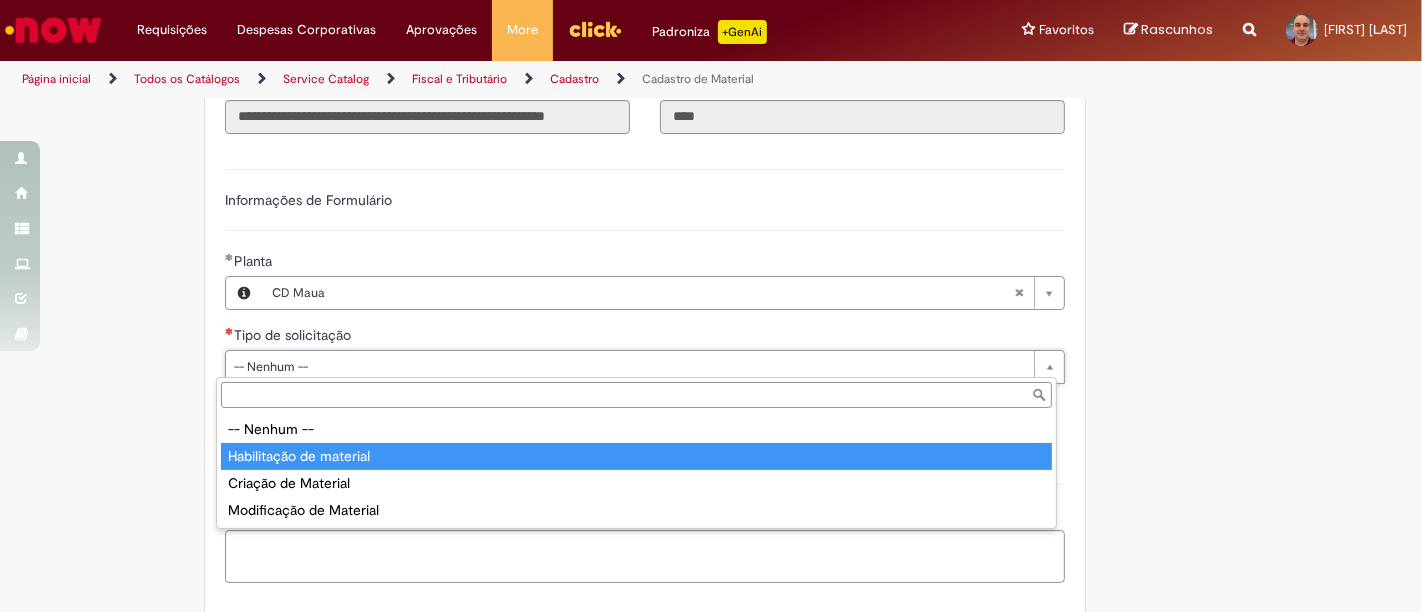 type on "**********" 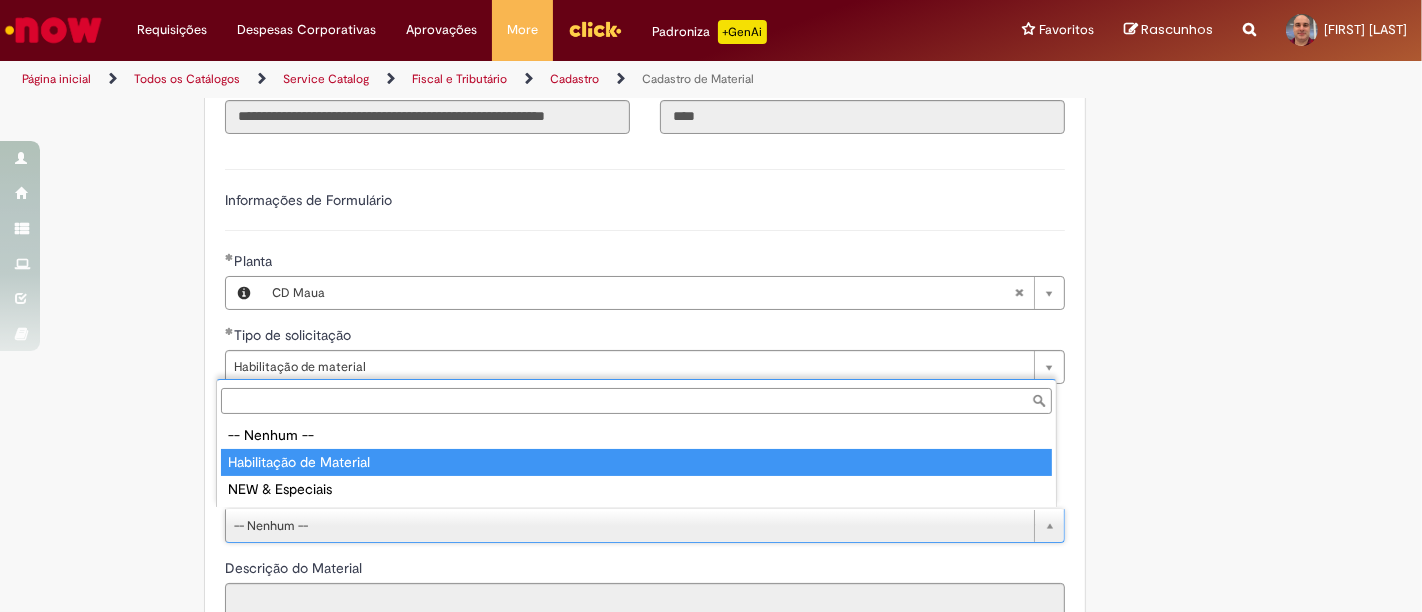 type on "**********" 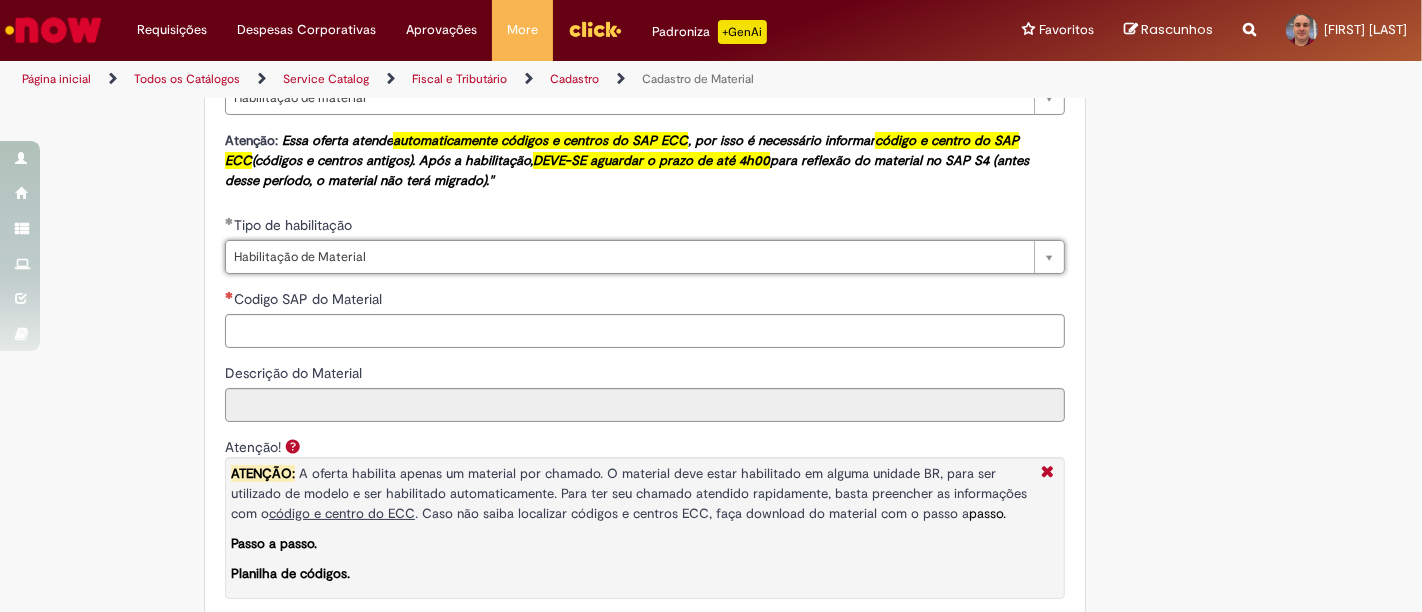 scroll, scrollTop: 1345, scrollLeft: 0, axis: vertical 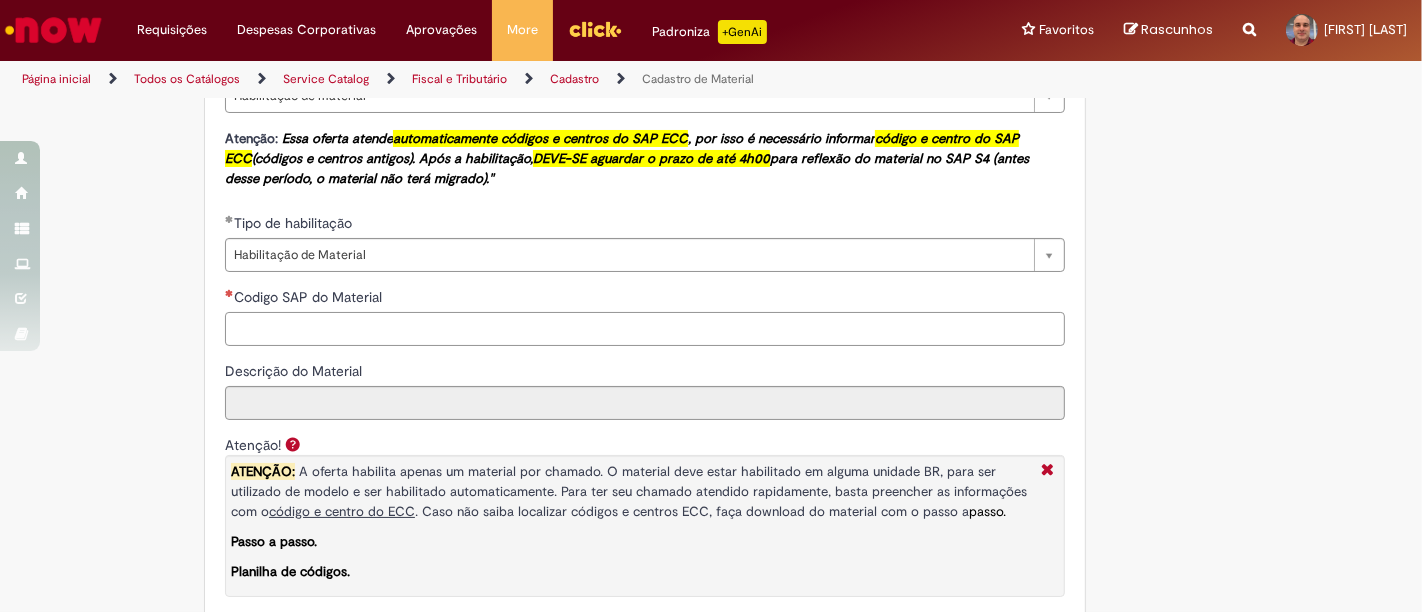 click on "Codigo SAP do Material" at bounding box center [645, 329] 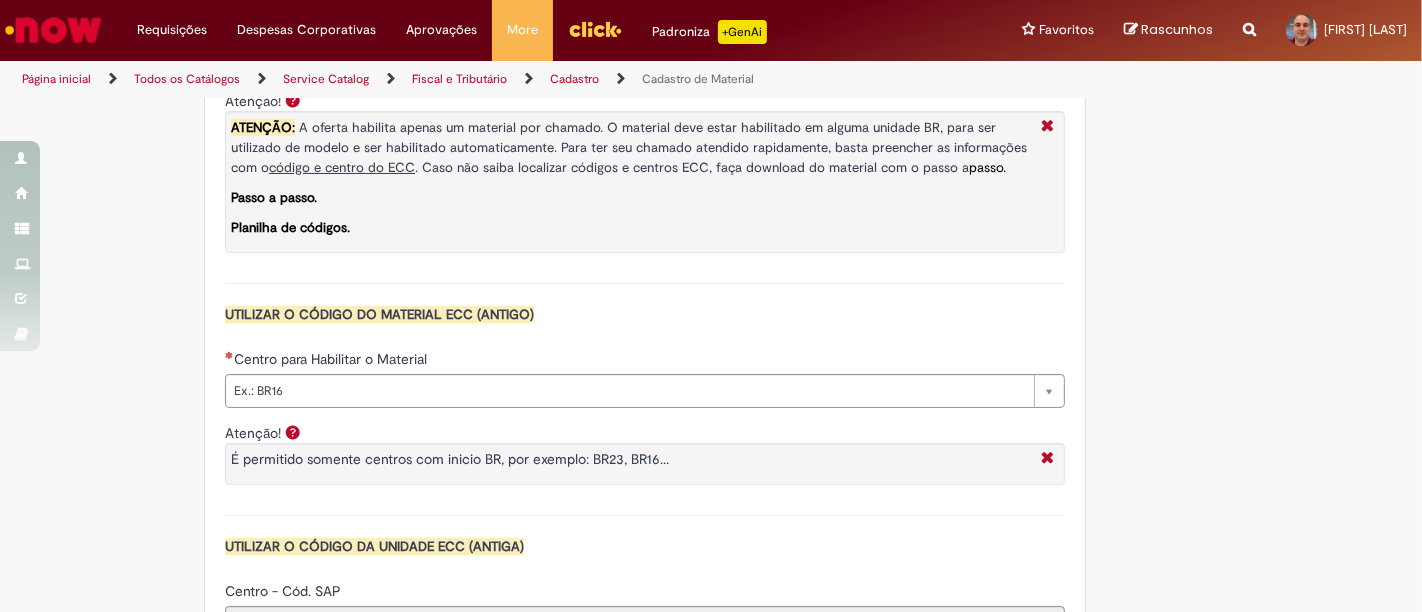 scroll, scrollTop: 1694, scrollLeft: 0, axis: vertical 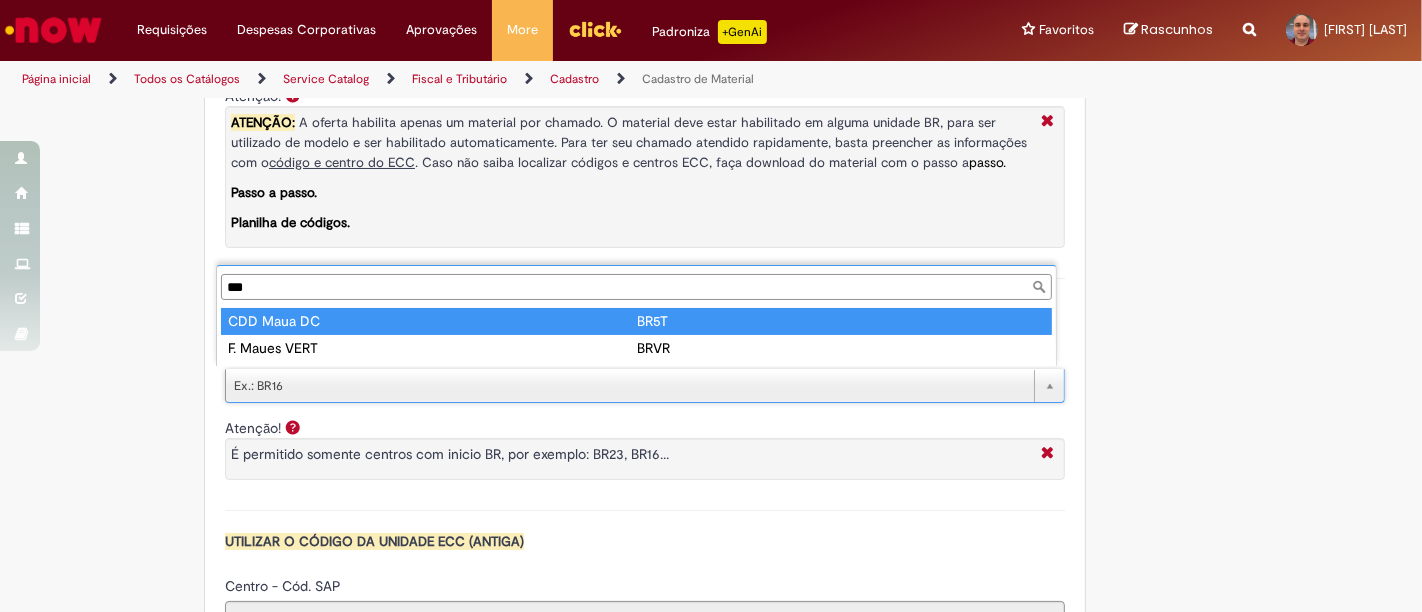 type on "***" 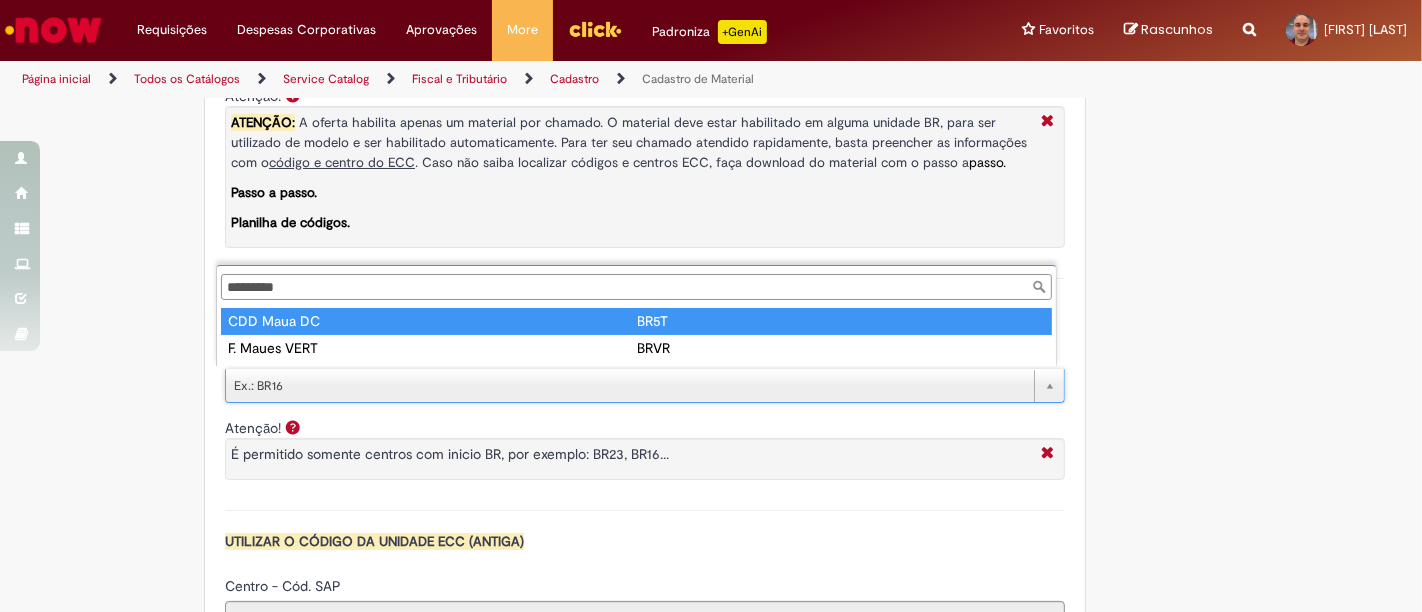 type on "****" 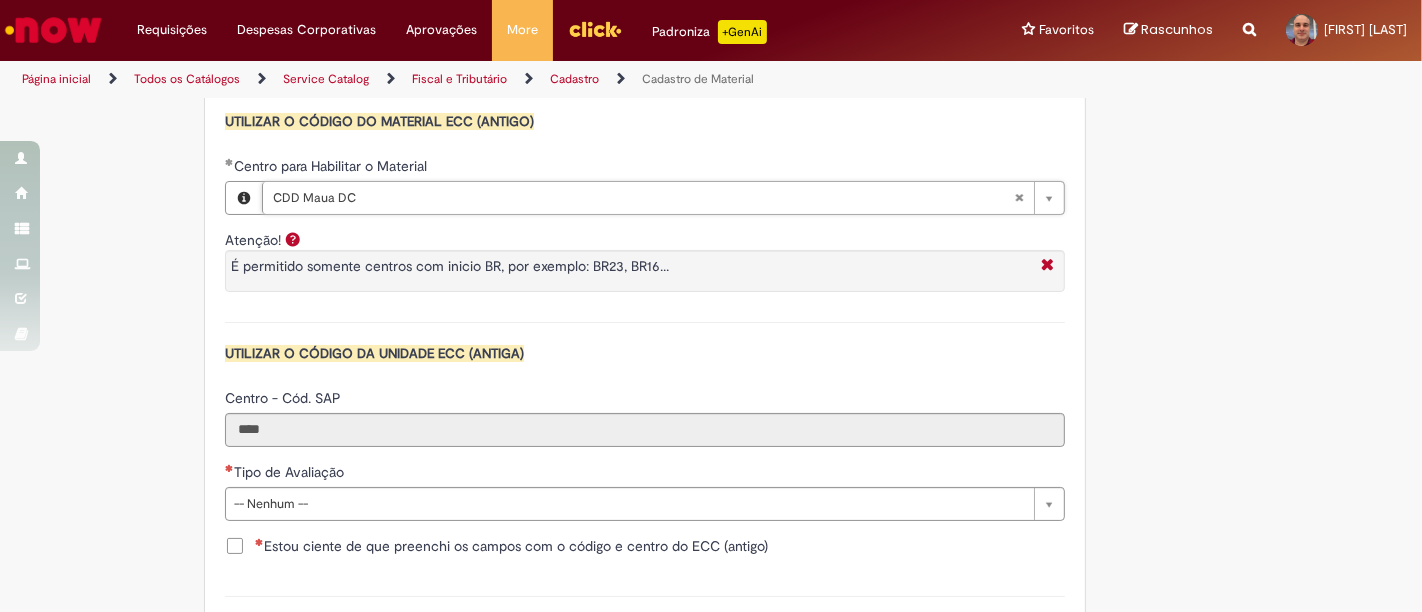 scroll, scrollTop: 1705, scrollLeft: 0, axis: vertical 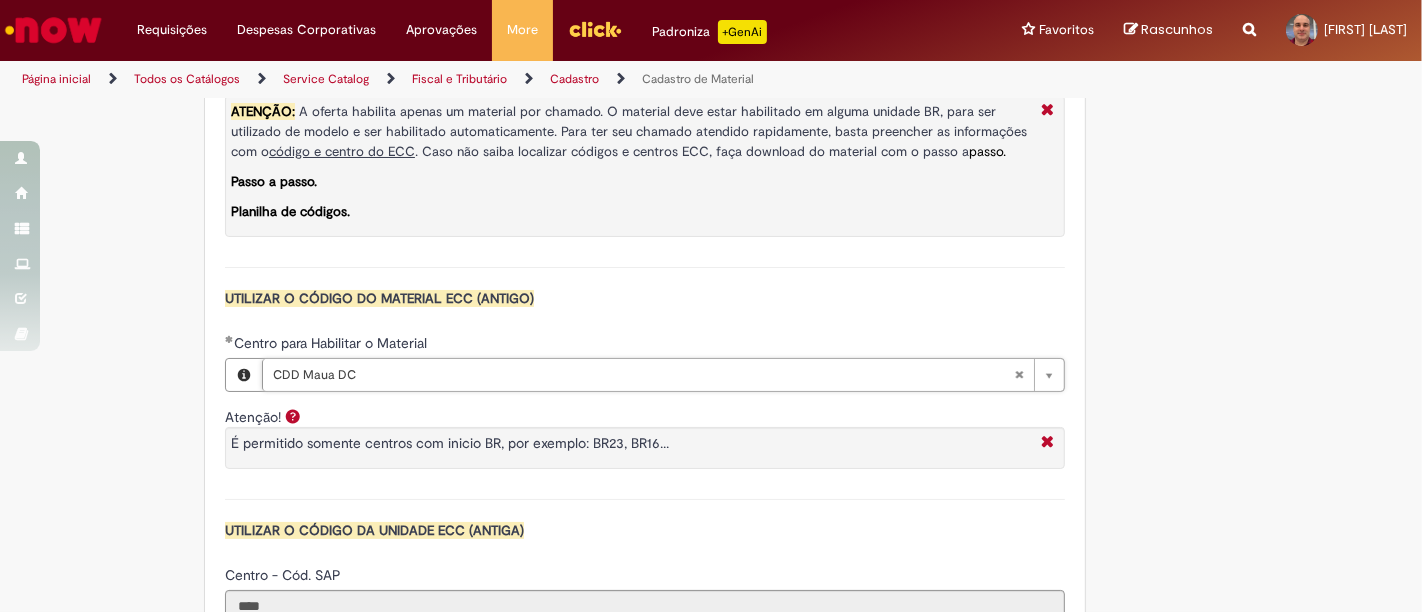 type 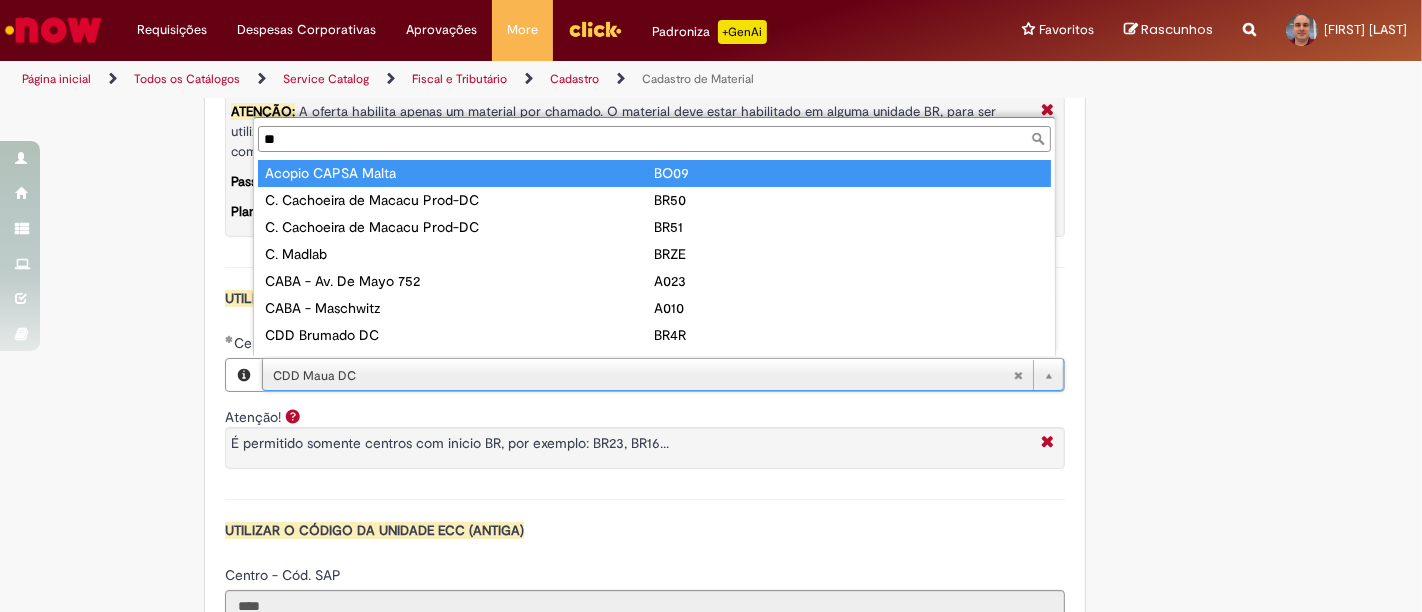 type on "*" 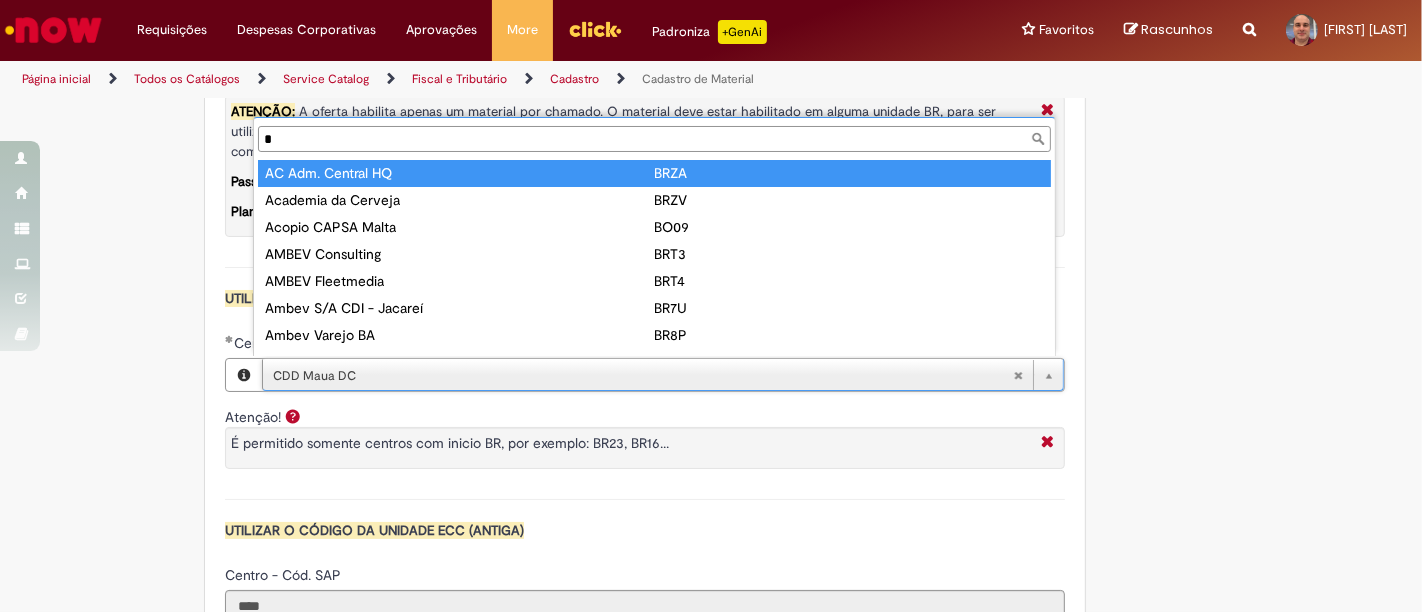 type 